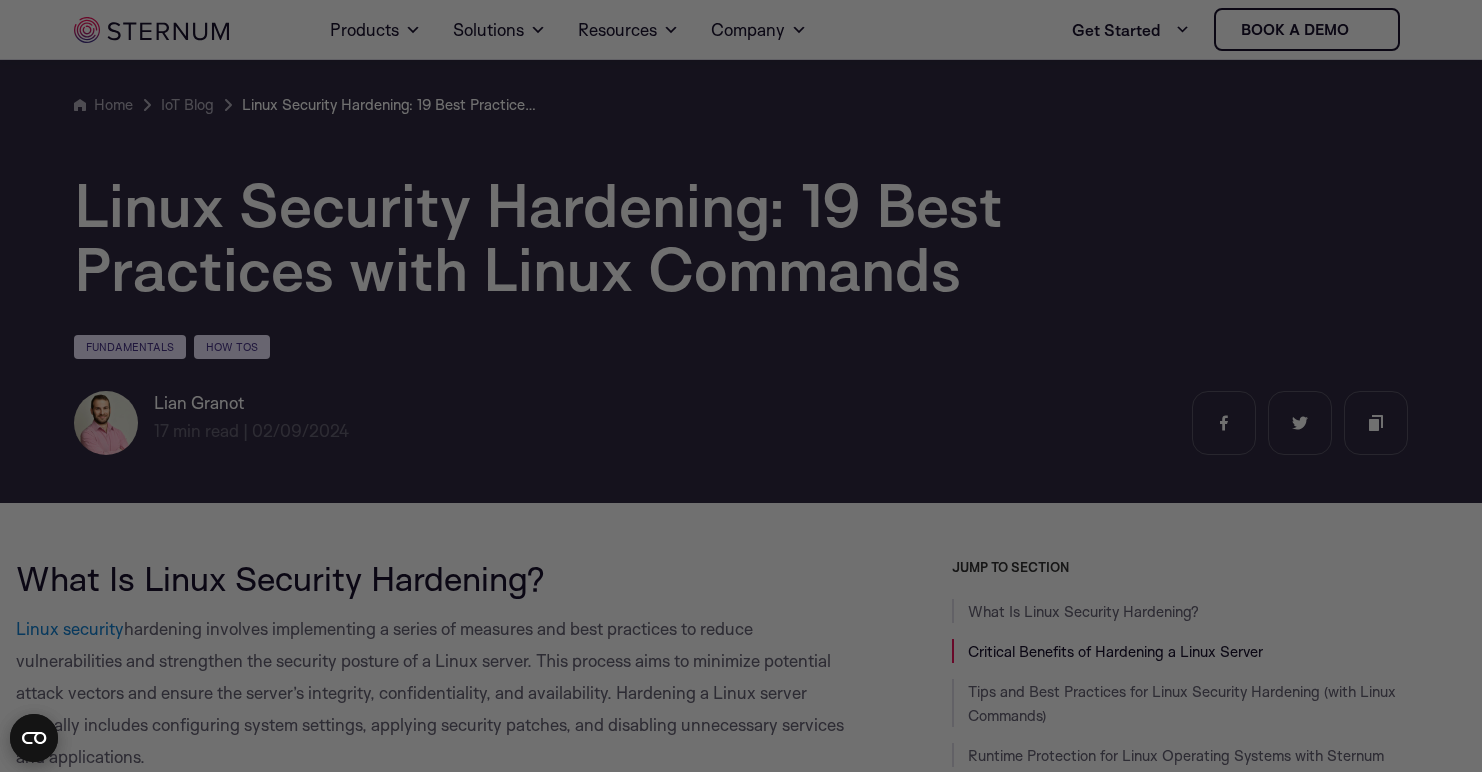 scroll, scrollTop: 584, scrollLeft: 0, axis: vertical 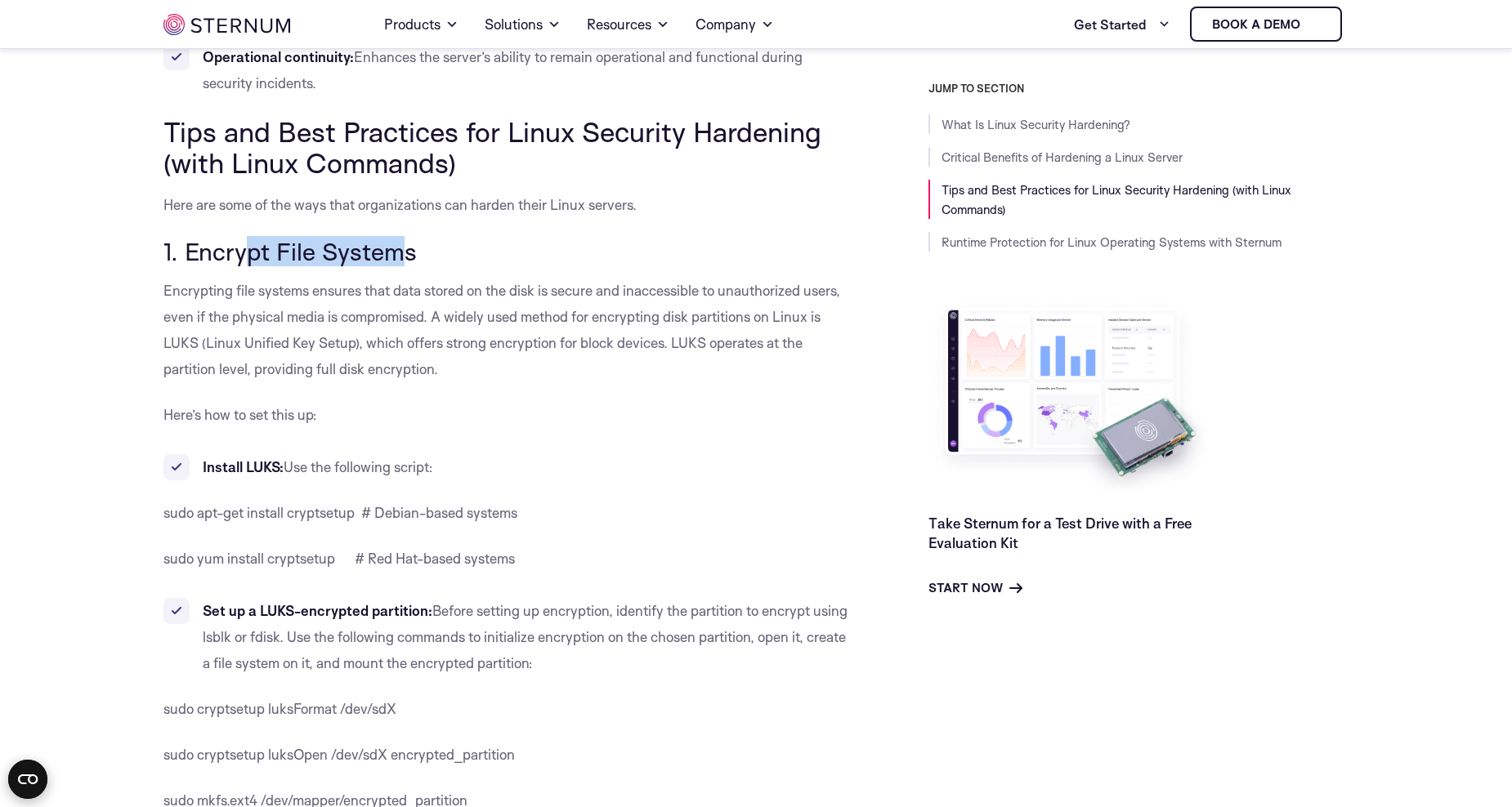 drag, startPoint x: 396, startPoint y: 255, endPoint x: 262, endPoint y: 261, distance: 134.134 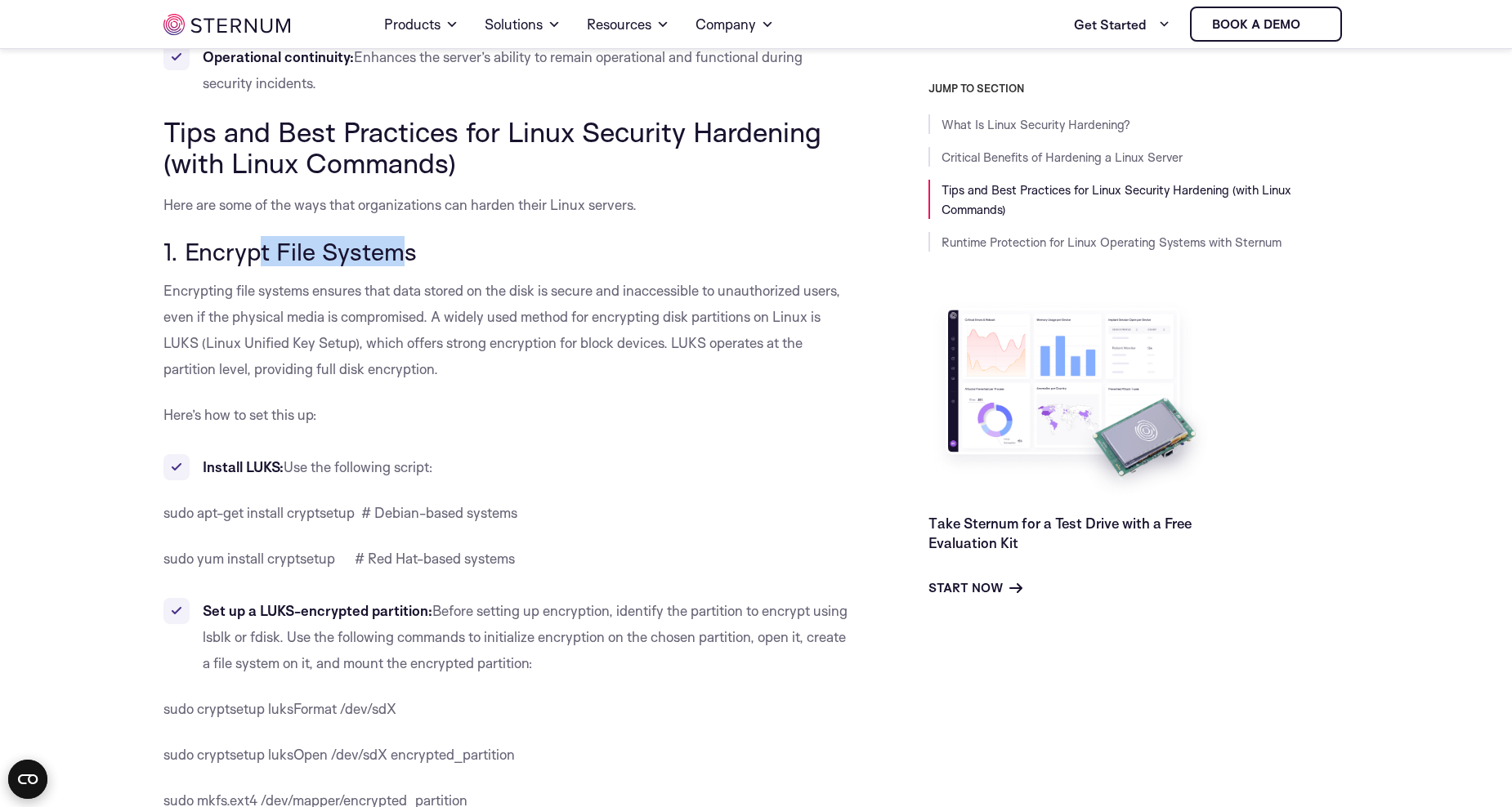 drag, startPoint x: 398, startPoint y: 253, endPoint x: 178, endPoint y: 254, distance: 220.00227 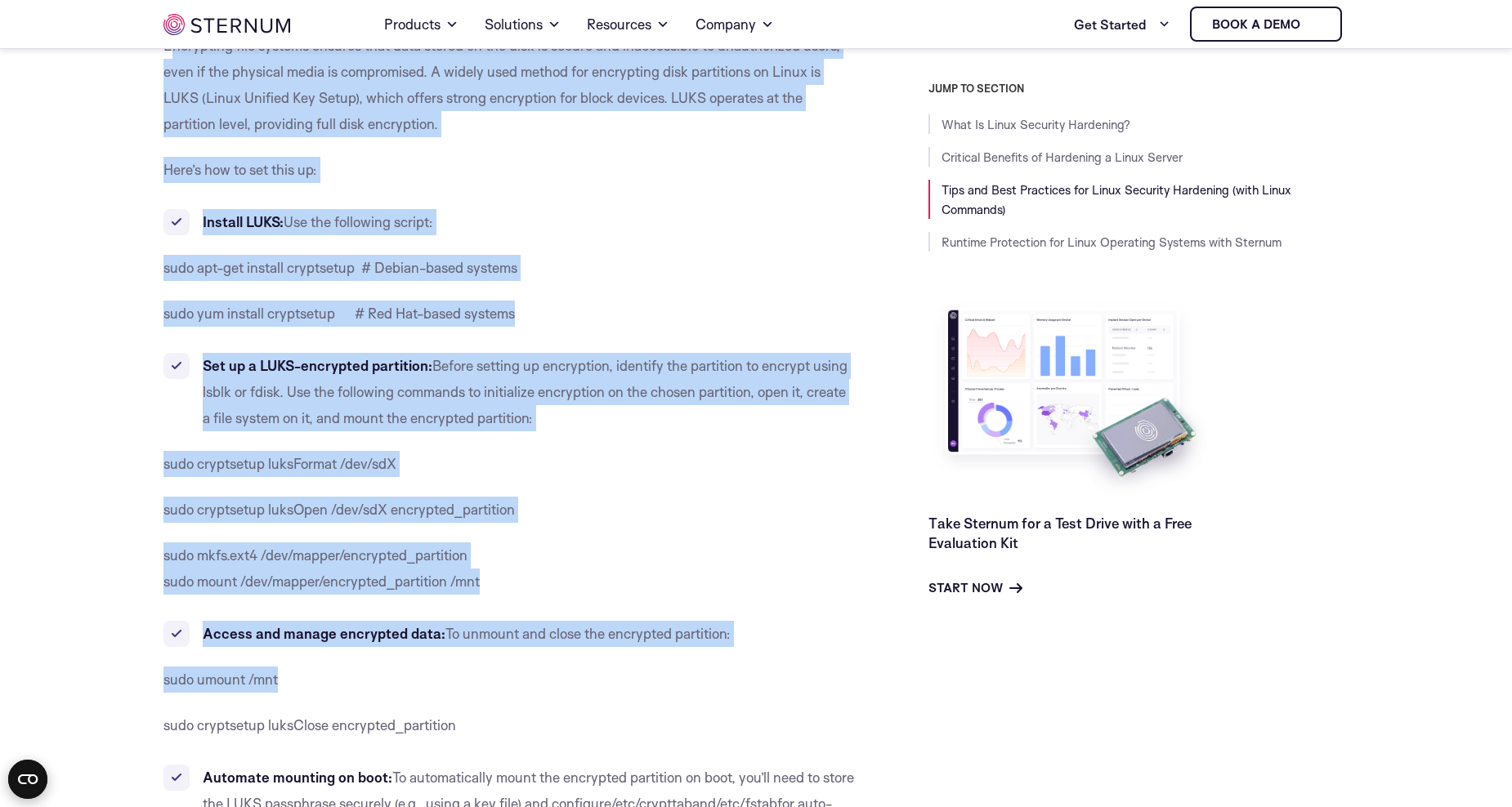 scroll, scrollTop: 1642, scrollLeft: 0, axis: vertical 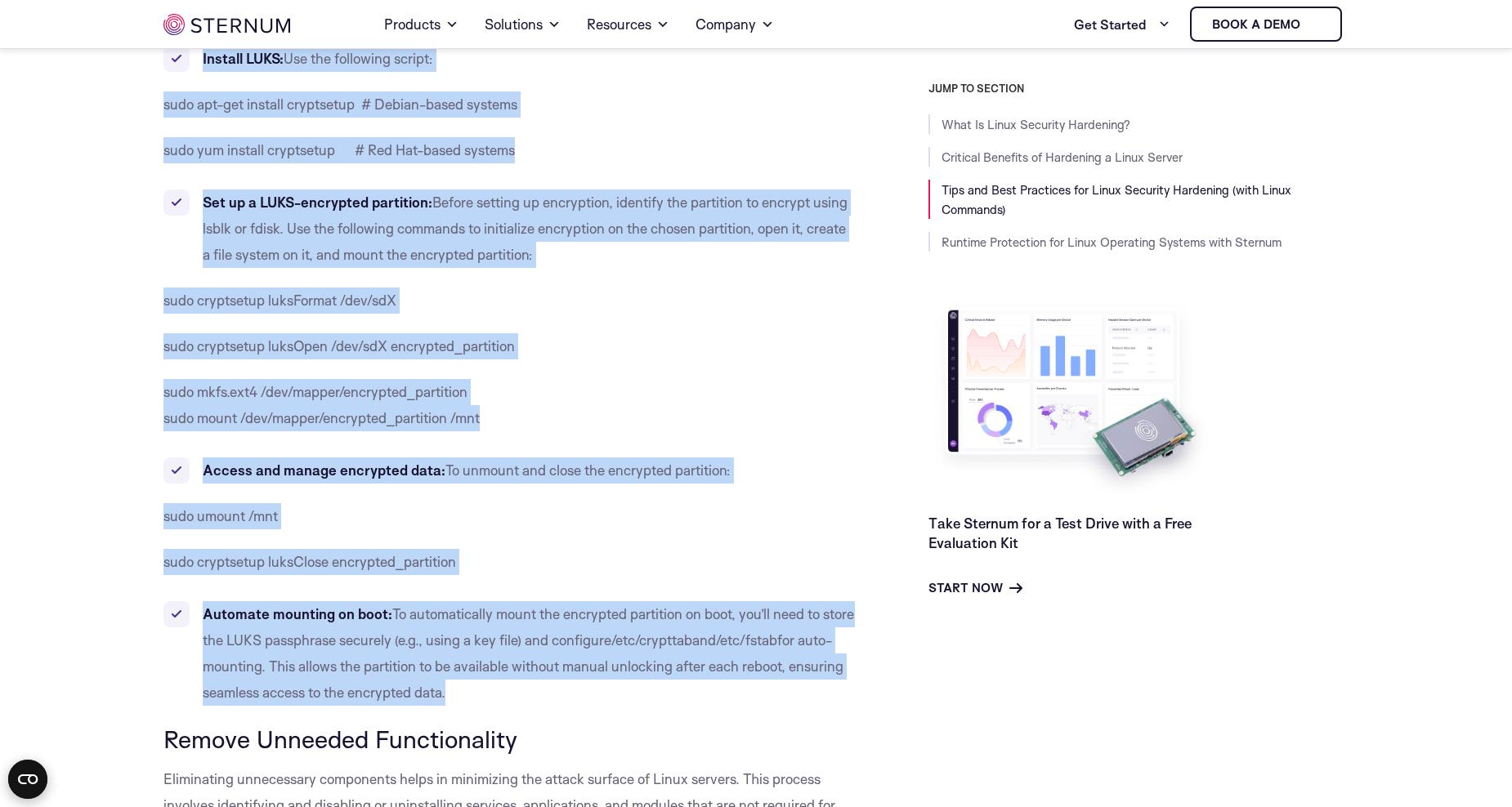 drag, startPoint x: 170, startPoint y: 290, endPoint x: 632, endPoint y: 686, distance: 608.49 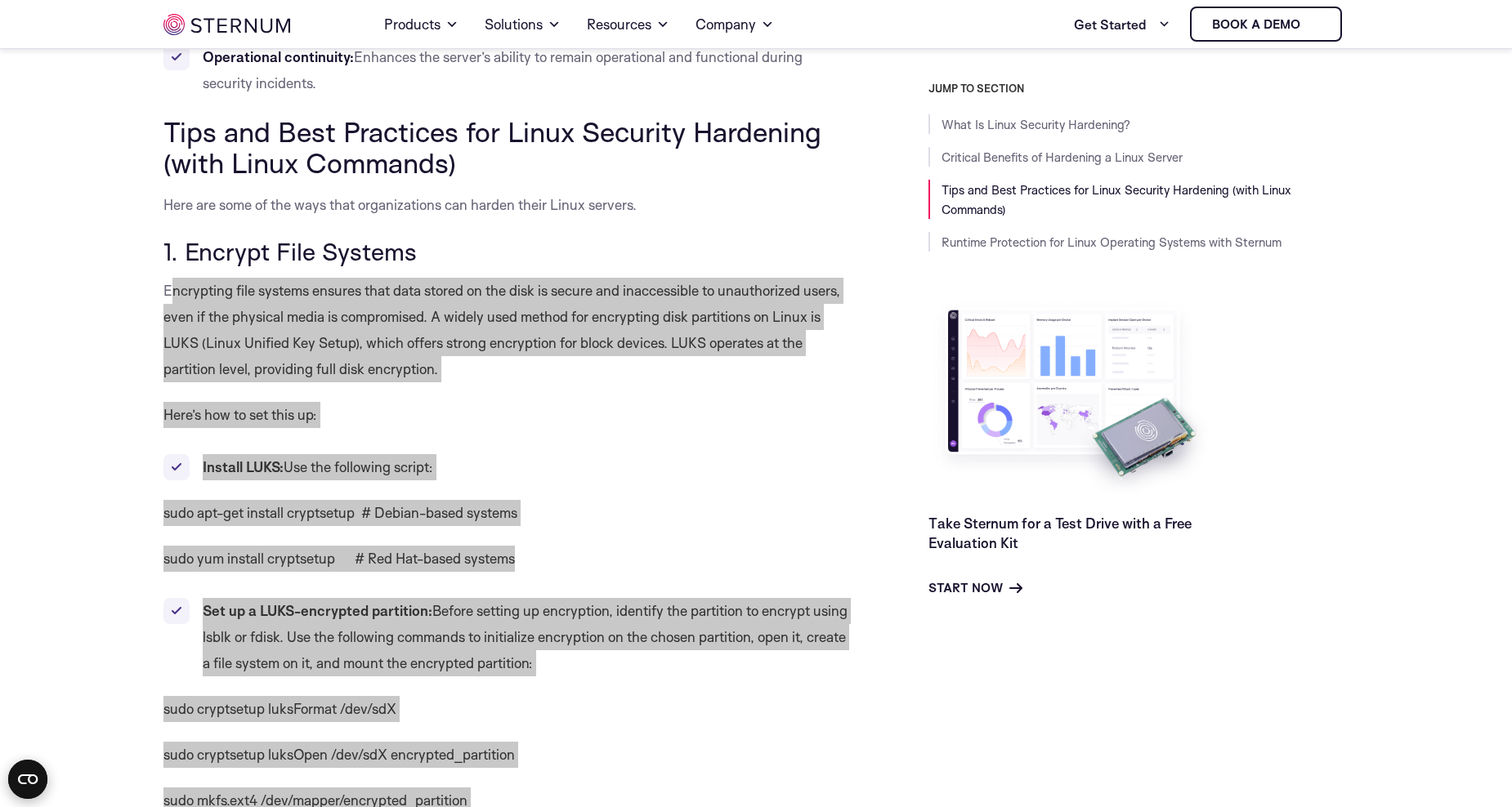 scroll, scrollTop: 1070, scrollLeft: 0, axis: vertical 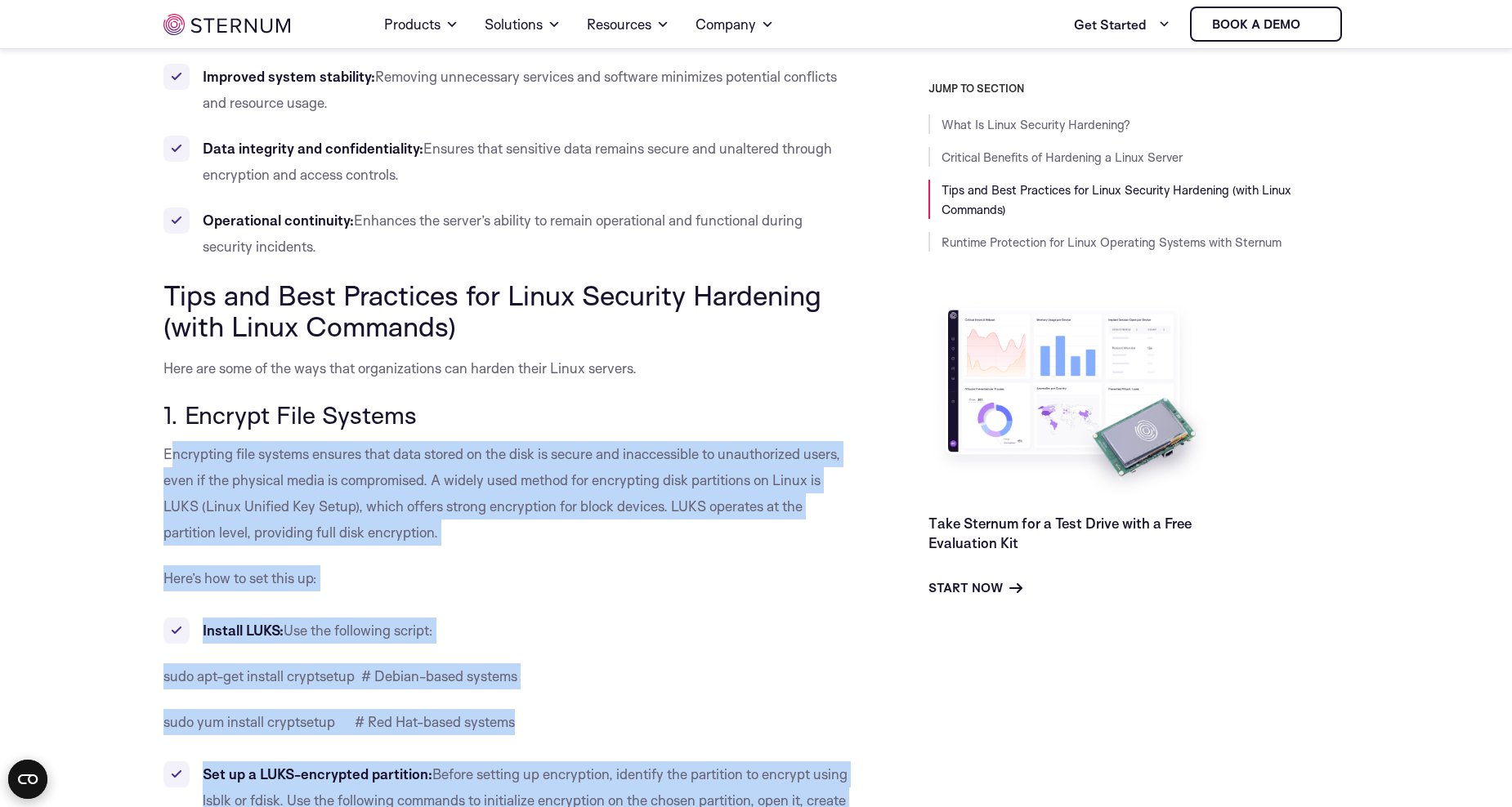 click on "Encrypting file systems ensures that data stored on the disk is secure and inaccessible to unauthorized users, even if the physical media is compromised. A widely used method for encrypting disk partitions on Linux is LUKS (Linux Unified Key Setup), which offers strong encryption for block devices. LUKS operates at the partition level, providing full disk encryption." at bounding box center [502, 493] 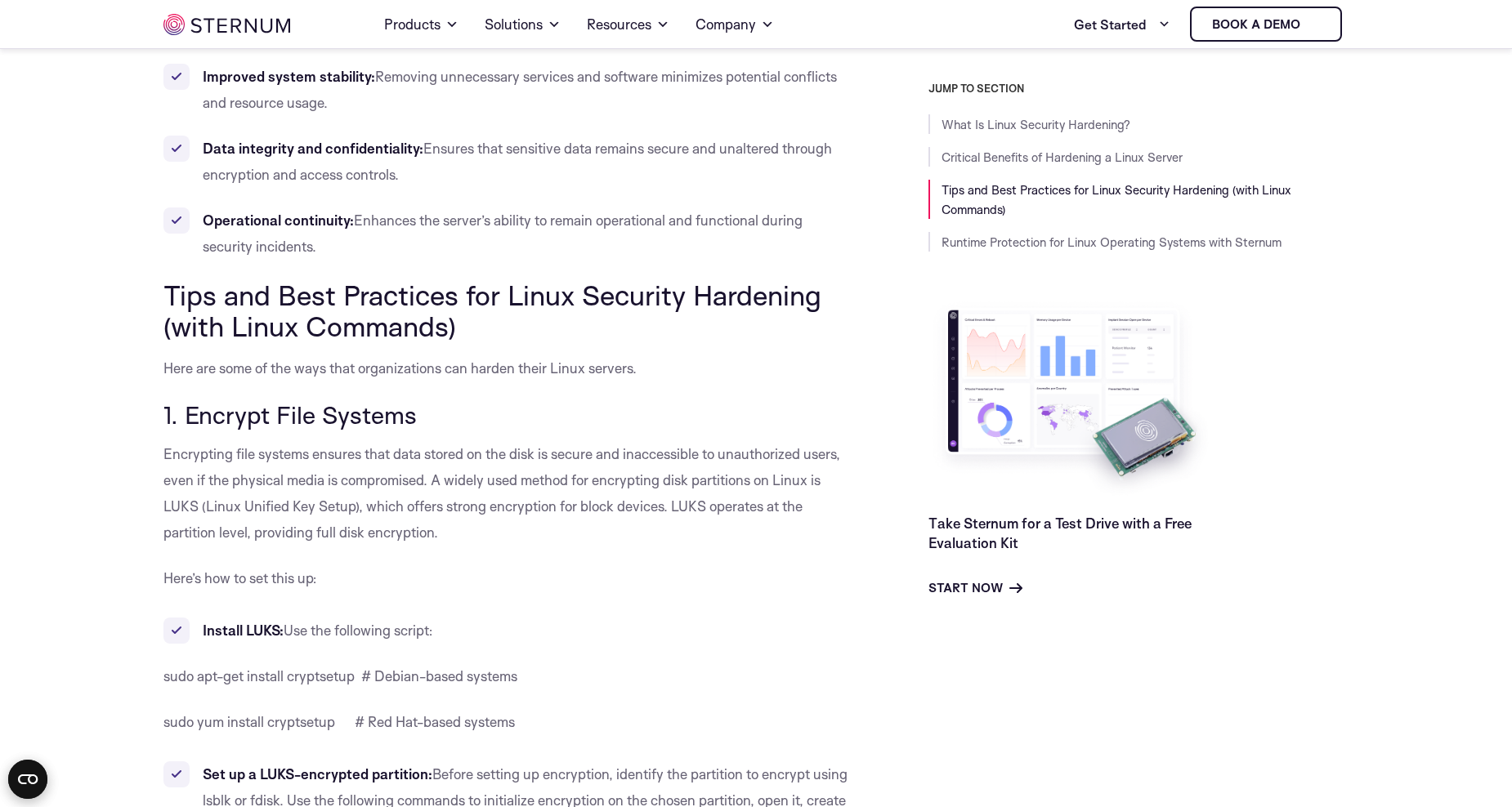 drag, startPoint x: 168, startPoint y: 409, endPoint x: 421, endPoint y: 417, distance: 253.12645 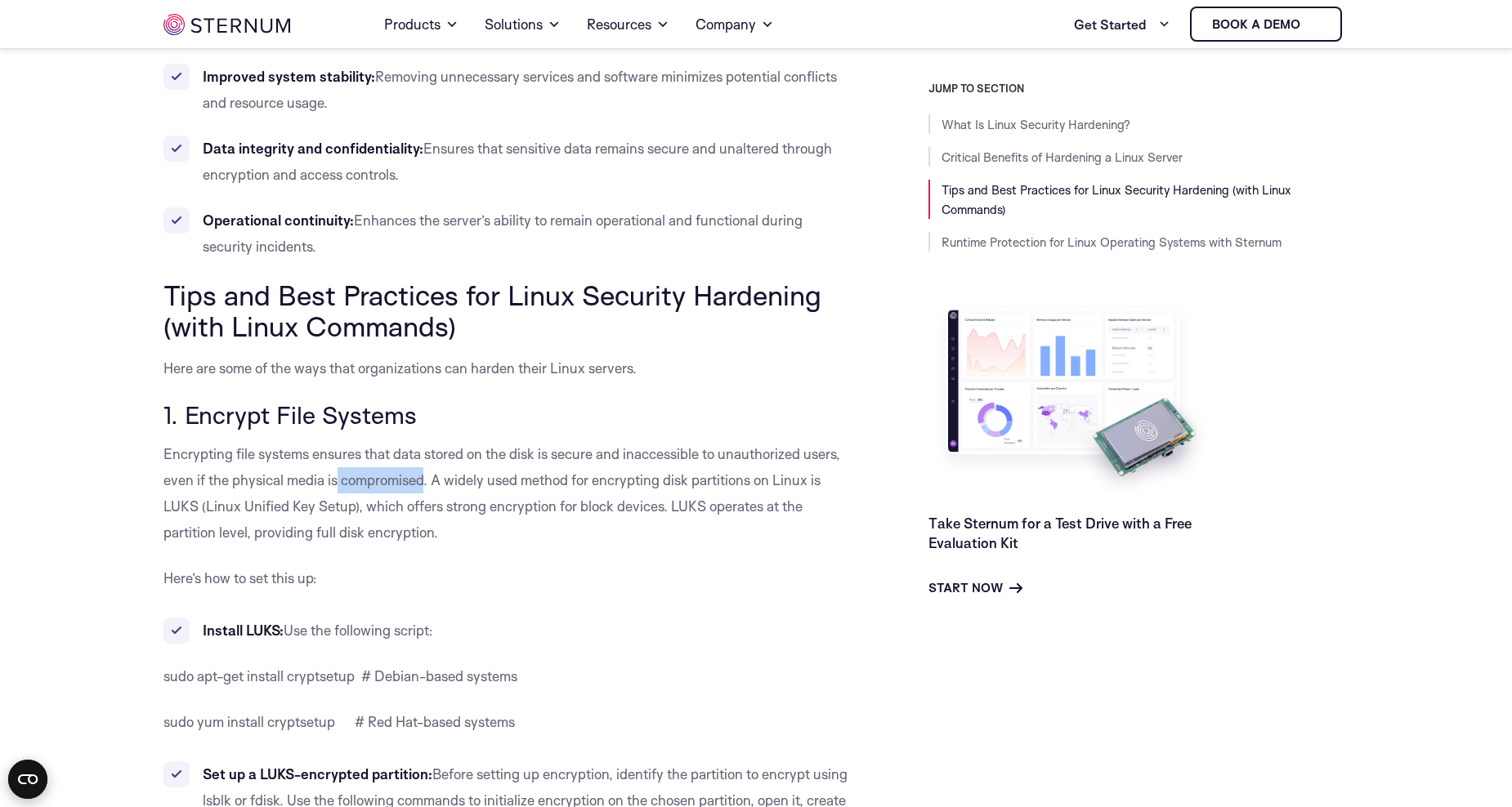drag, startPoint x: 339, startPoint y: 489, endPoint x: 382, endPoint y: 493, distance: 43.185646 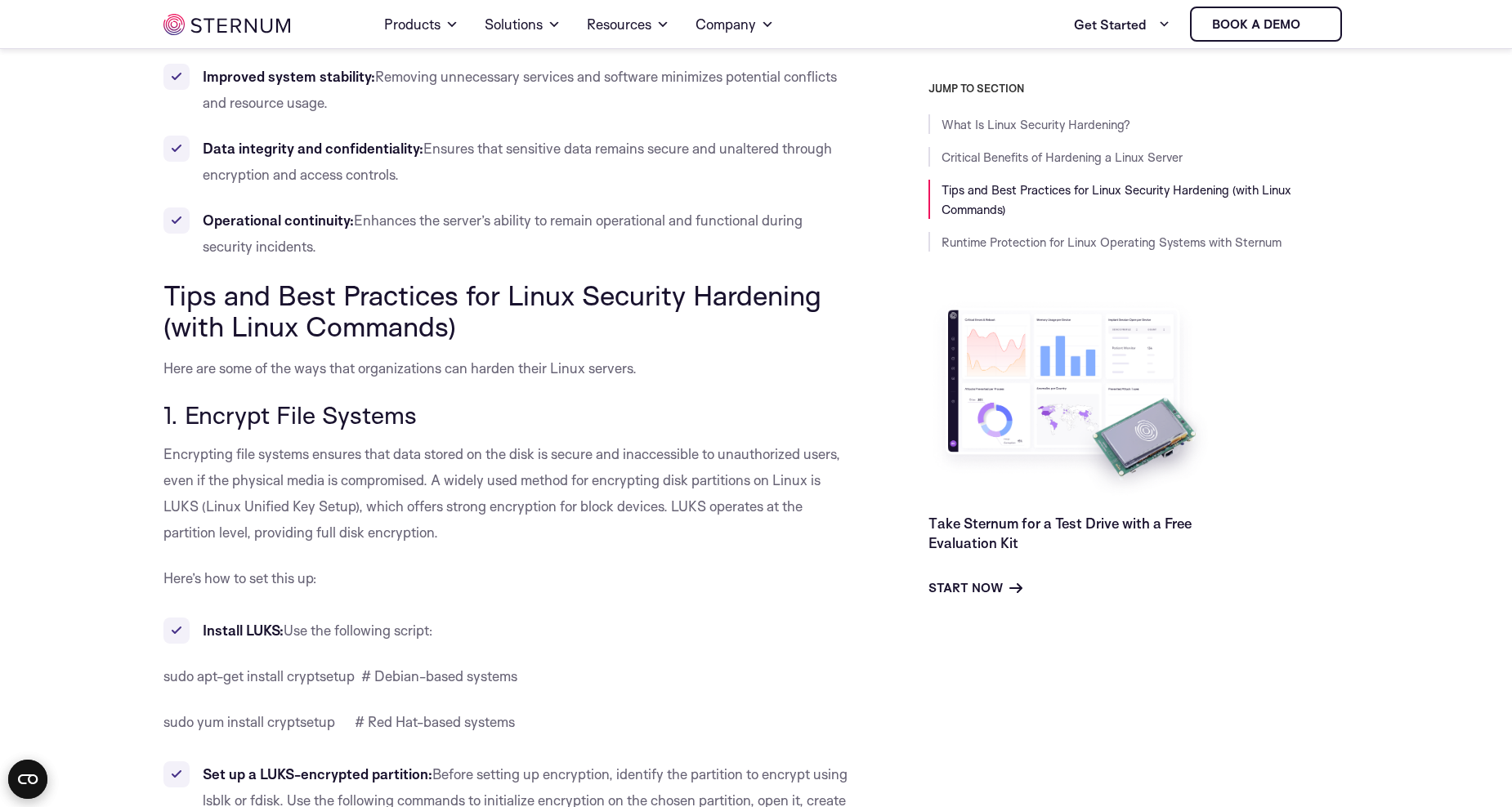 drag, startPoint x: 328, startPoint y: 488, endPoint x: 265, endPoint y: 449, distance: 74.09453 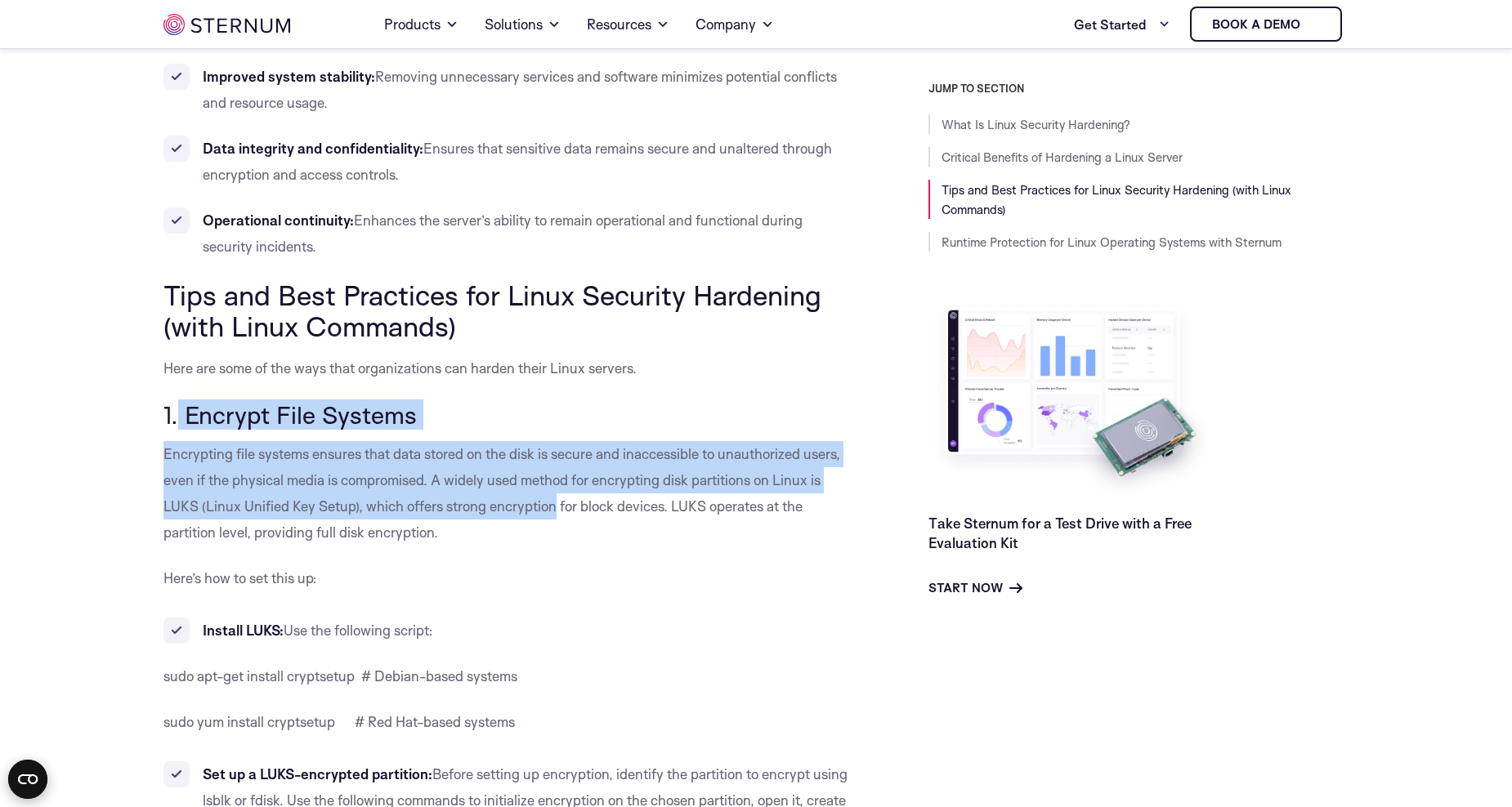 drag, startPoint x: 177, startPoint y: 417, endPoint x: 555, endPoint y: 510, distance: 389.2724 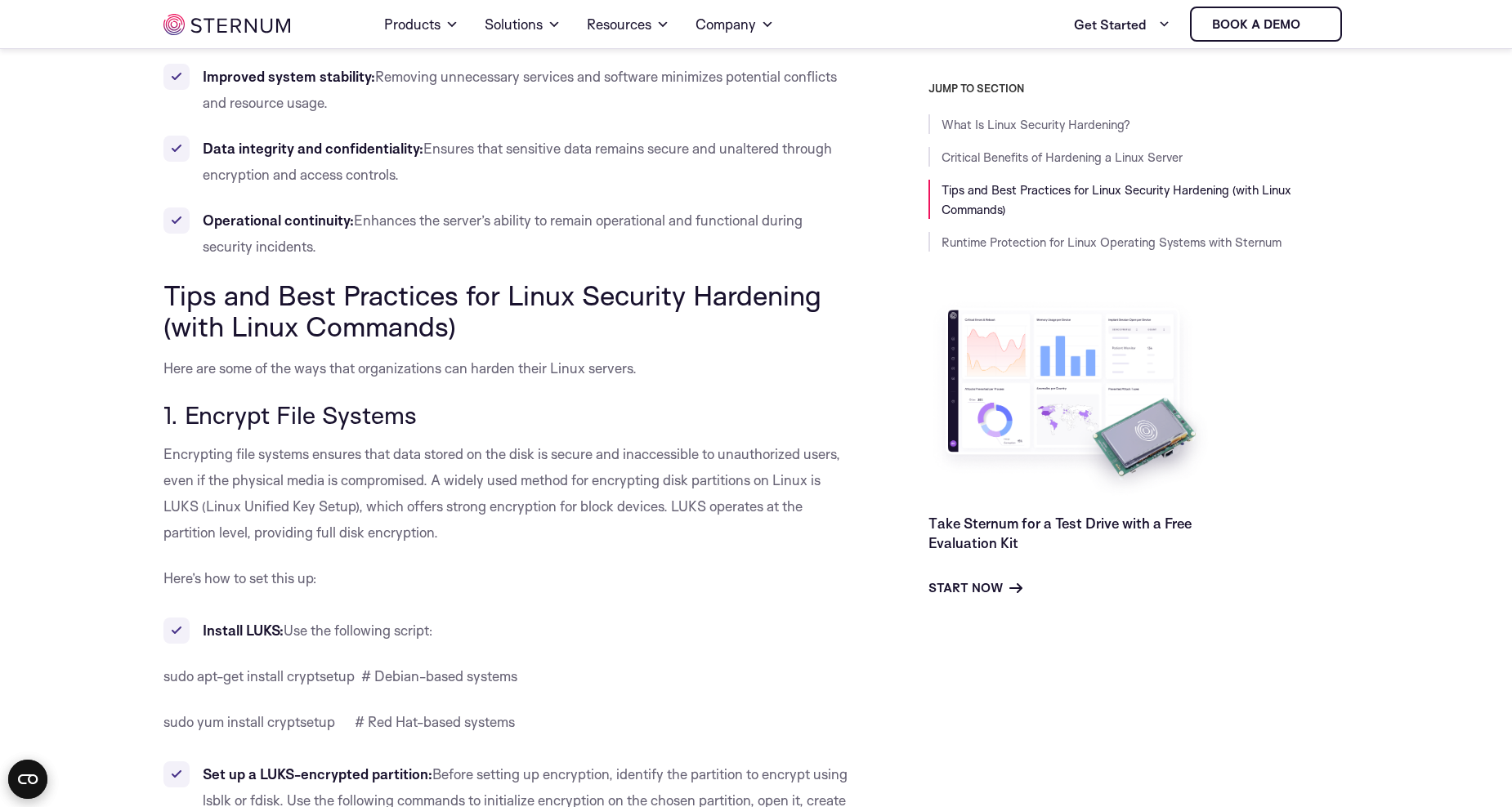 click on "Encrypting file systems ensures that data stored on the disk is secure and inaccessible to unauthorized users, even if the physical media is compromised. A widely used method for encrypting disk partitions on Linux is LUKS (Linux Unified Key Setup), which offers strong encryption for block devices. LUKS operates at the partition level, providing full disk encryption." at bounding box center (509, 493) 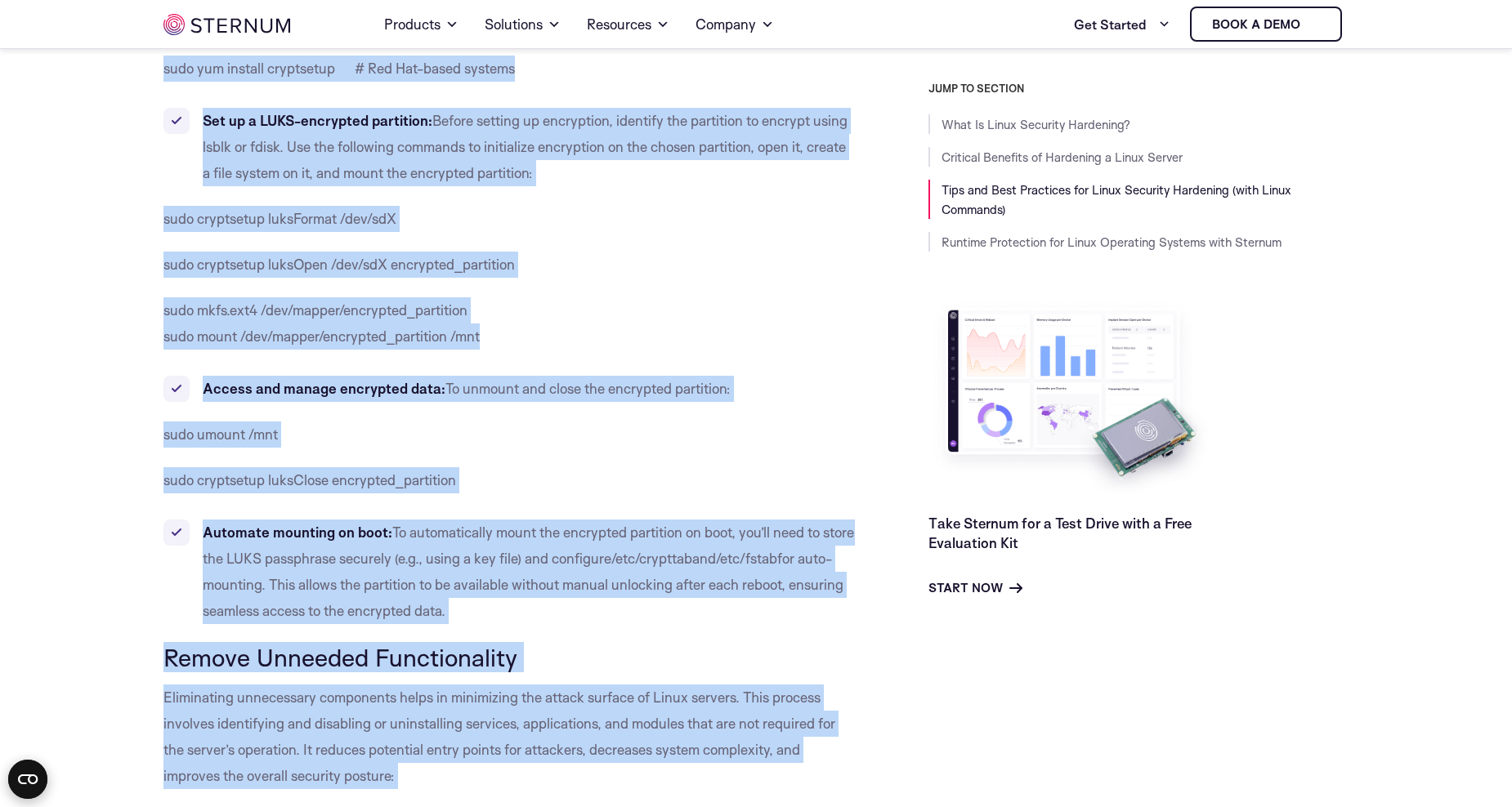scroll, scrollTop: 1887, scrollLeft: 0, axis: vertical 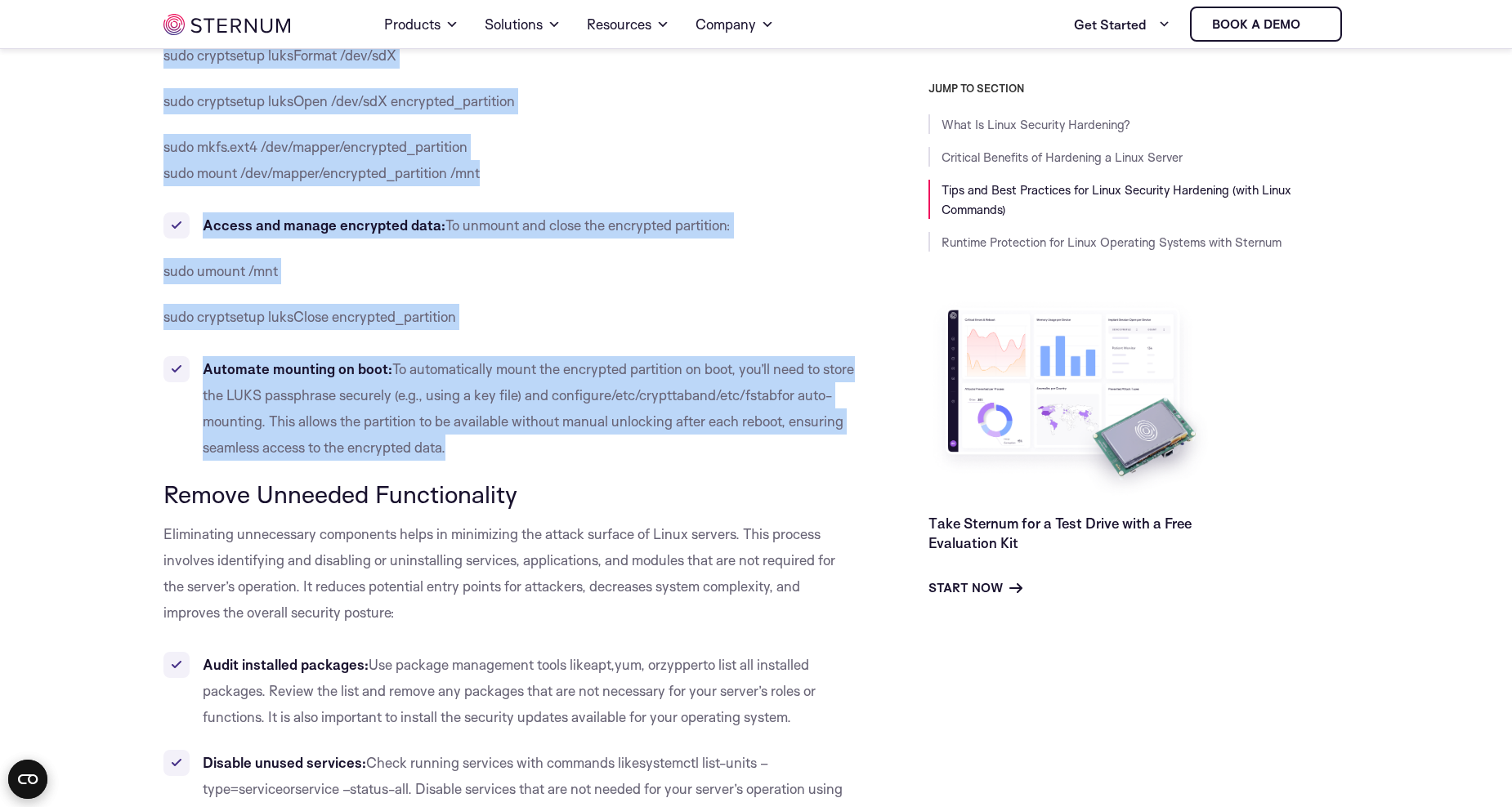 drag, startPoint x: 154, startPoint y: 409, endPoint x: 534, endPoint y: 441, distance: 381.34499 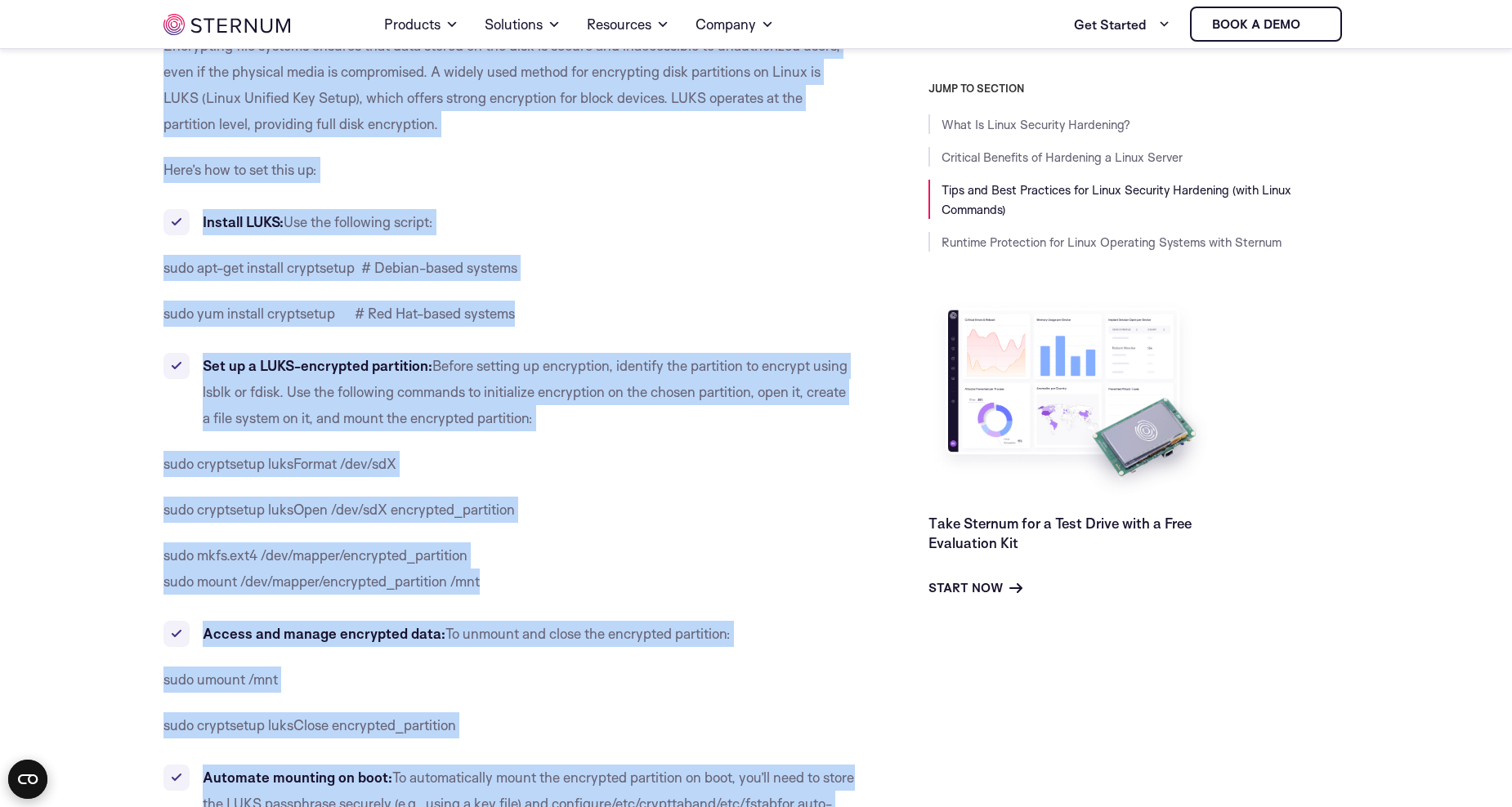 scroll, scrollTop: 1315, scrollLeft: 0, axis: vertical 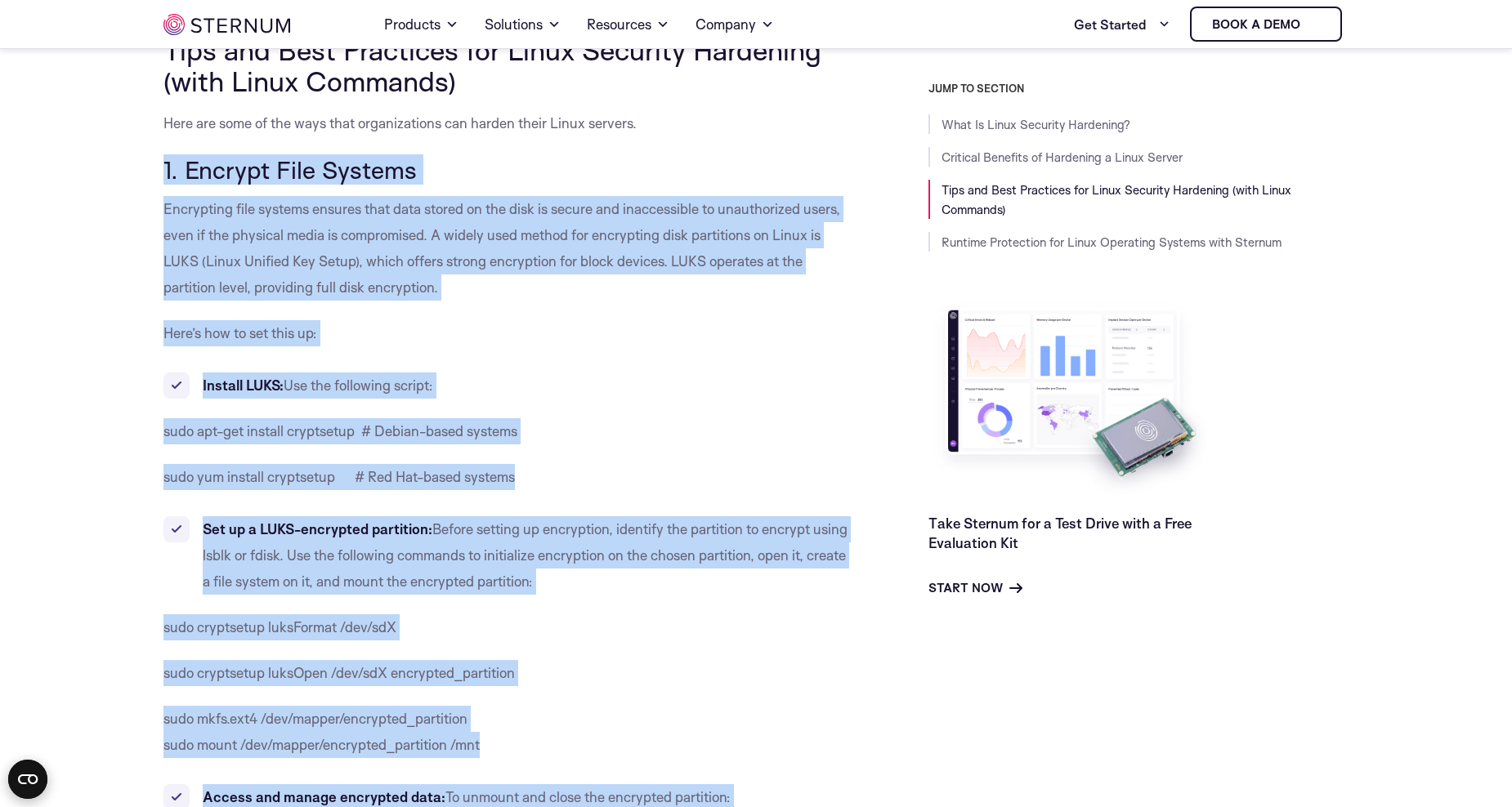 click on "Here’s how to set this up:" at bounding box center (509, 333) 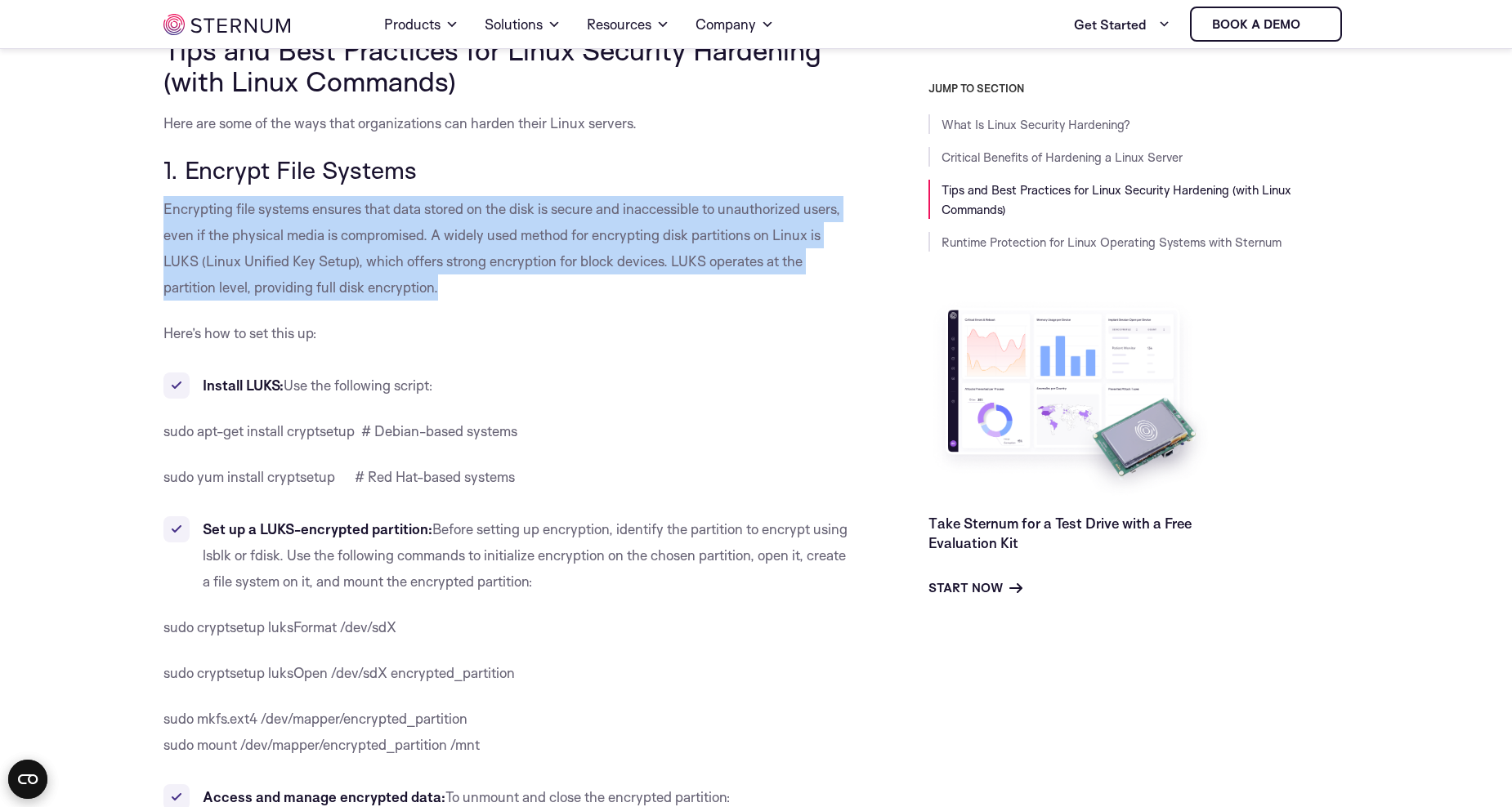 drag, startPoint x: 157, startPoint y: 208, endPoint x: 496, endPoint y: 292, distance: 349.25206 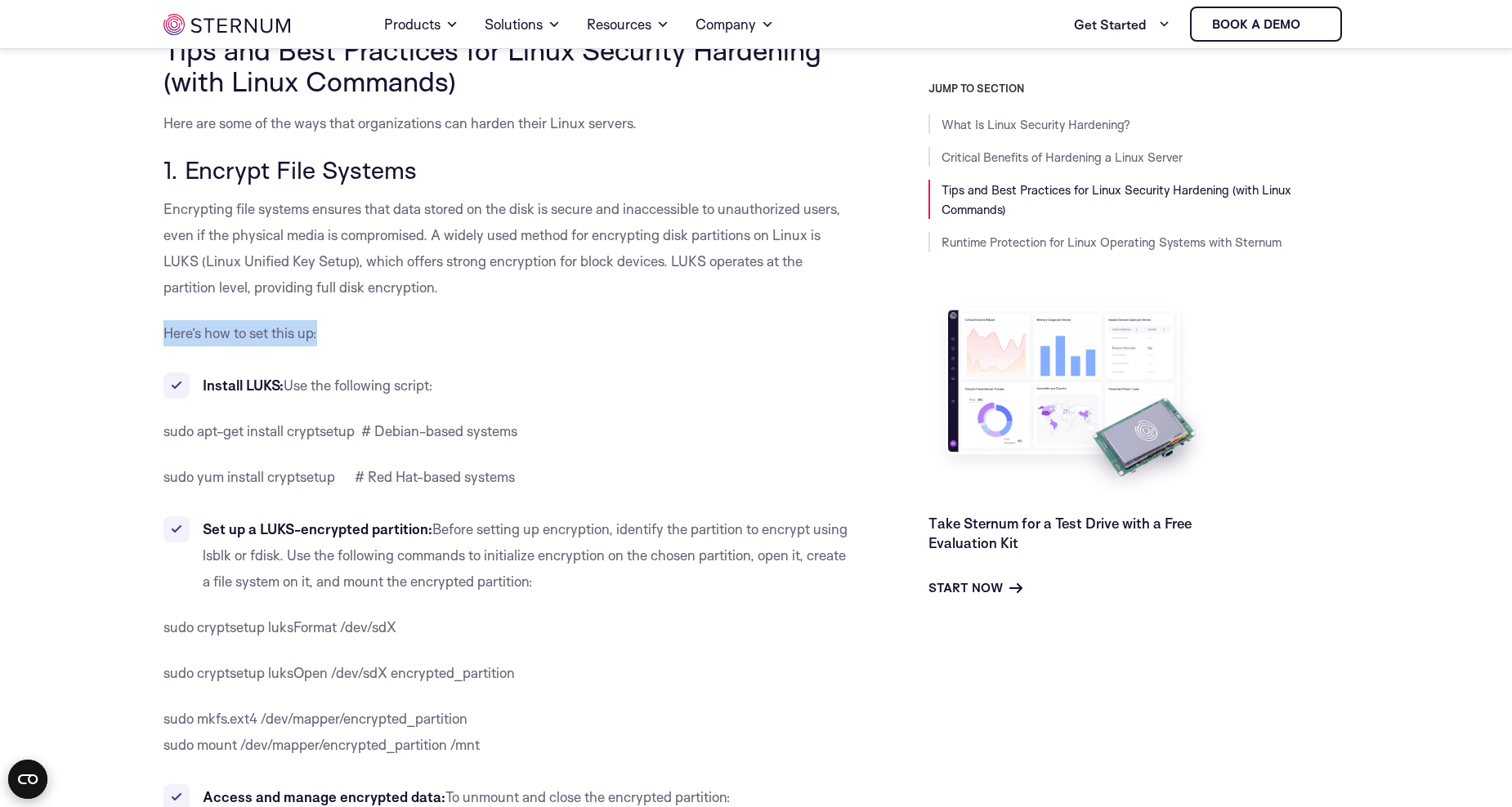 drag, startPoint x: 162, startPoint y: 333, endPoint x: 358, endPoint y: 321, distance: 196.367 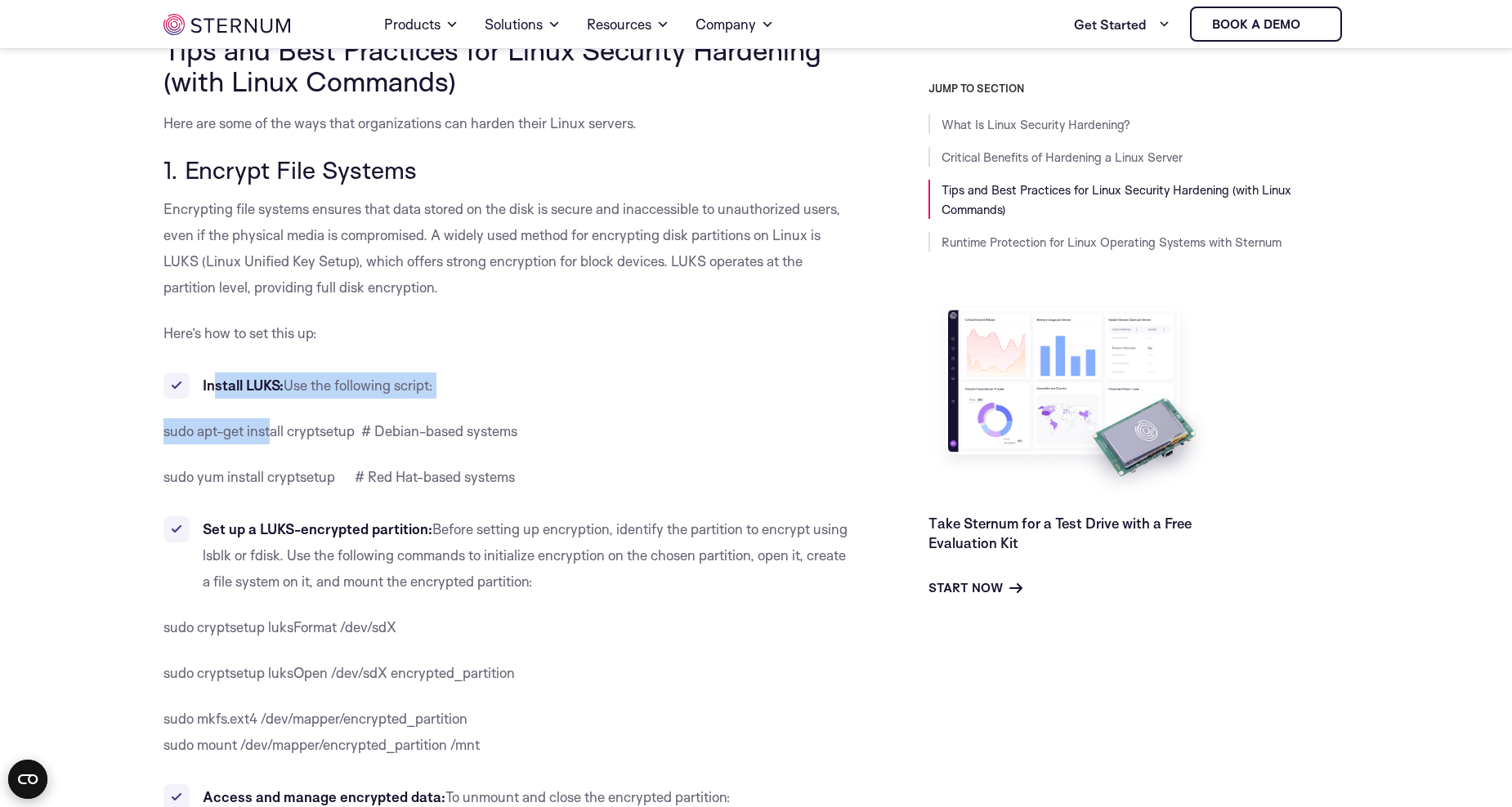 drag, startPoint x: 212, startPoint y: 385, endPoint x: 249, endPoint y: 400, distance: 39.92493 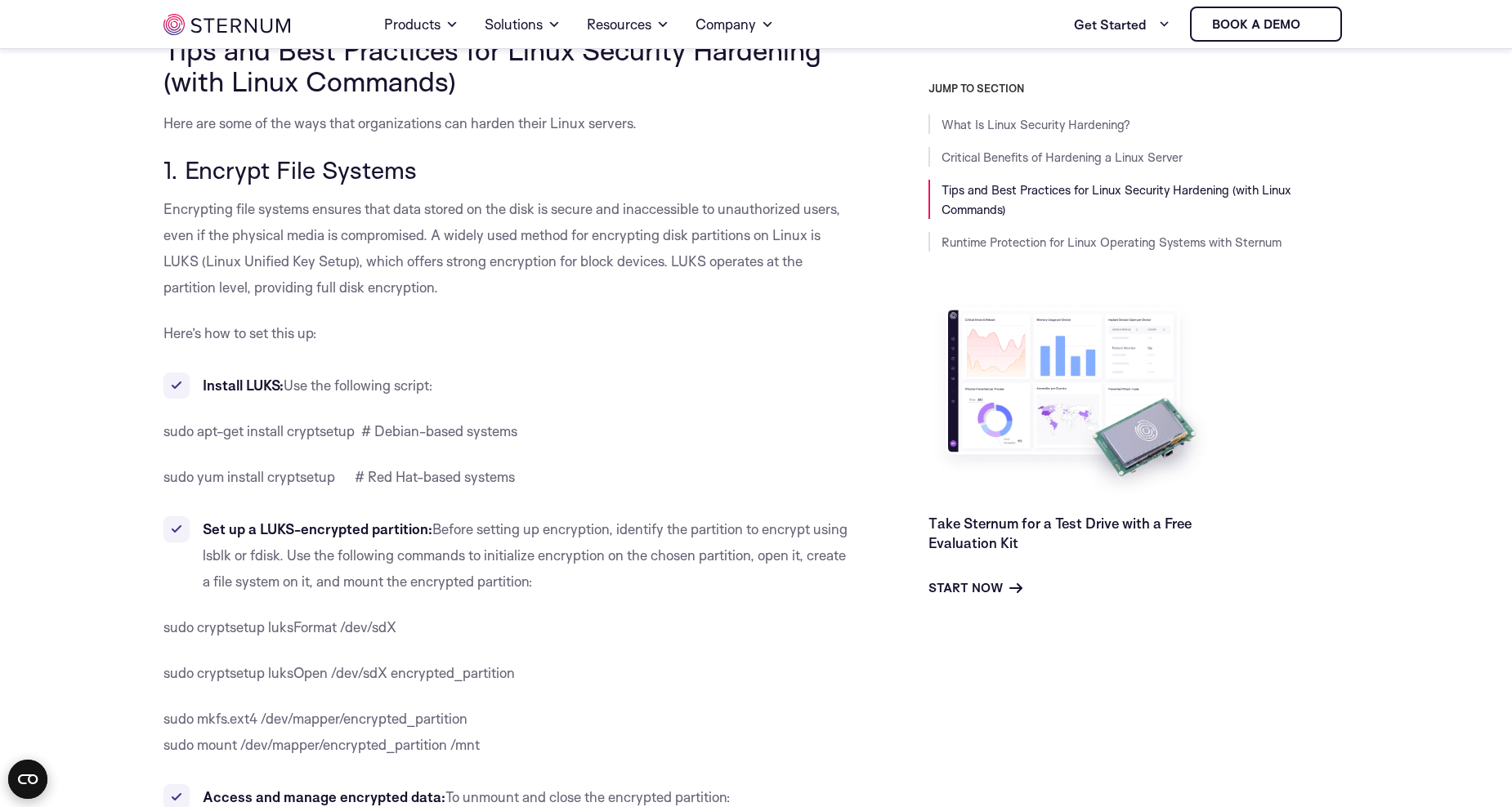 drag, startPoint x: 192, startPoint y: 378, endPoint x: 210, endPoint y: 383, distance: 18.681542 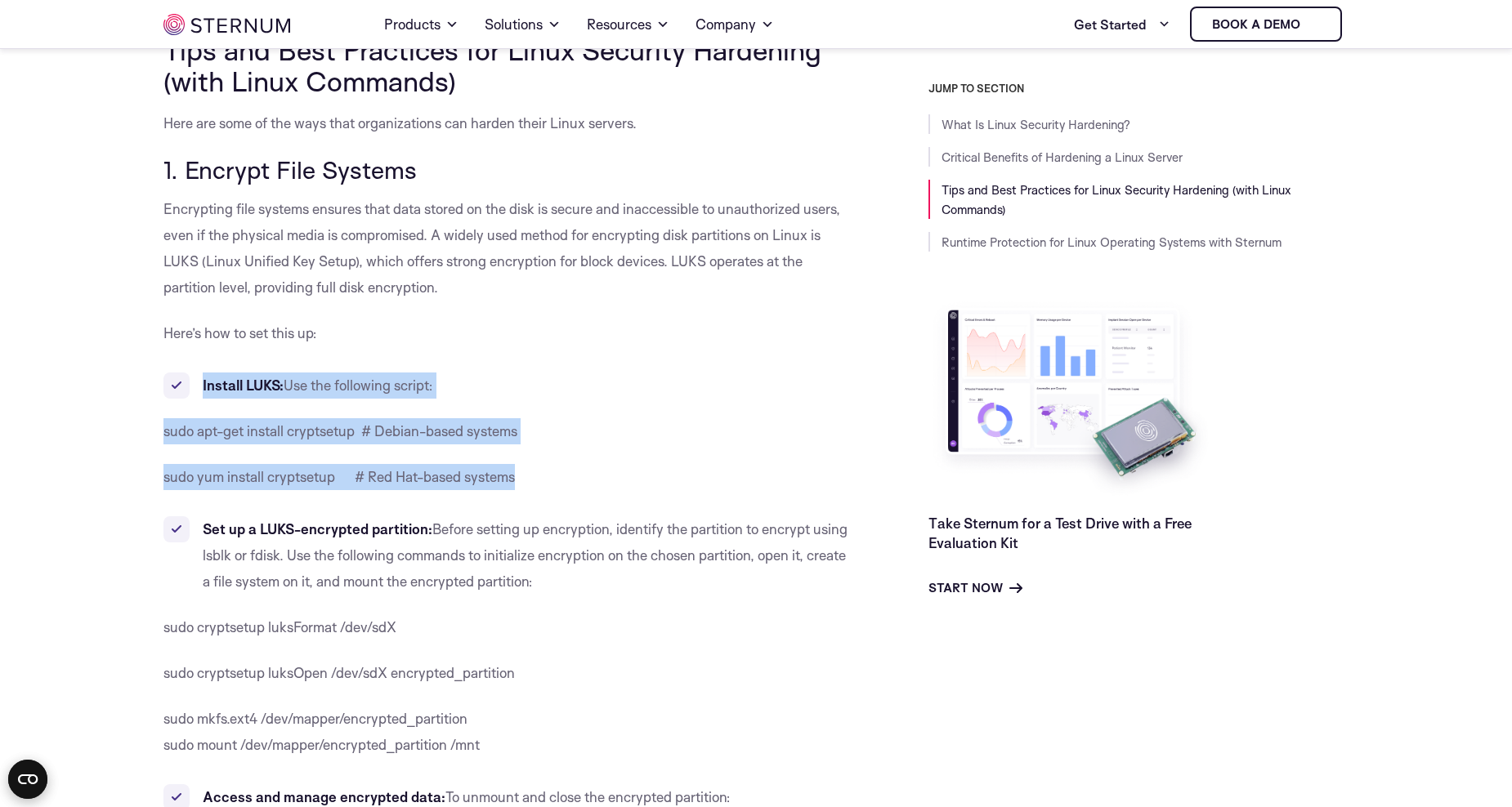 drag, startPoint x: 203, startPoint y: 381, endPoint x: 584, endPoint y: 479, distance: 393.40183 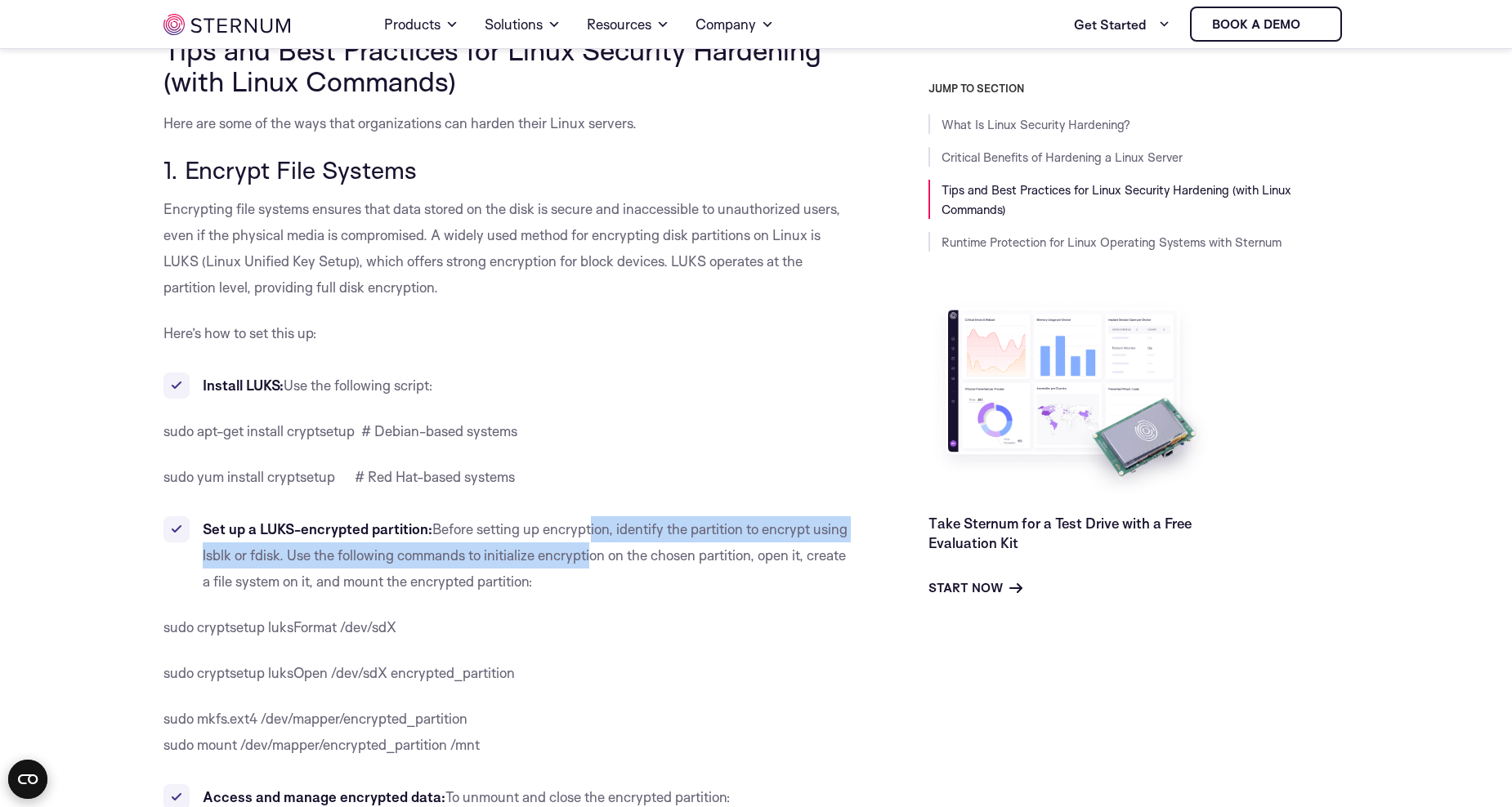 drag, startPoint x: 598, startPoint y: 516, endPoint x: 580, endPoint y: 565, distance: 52.20153 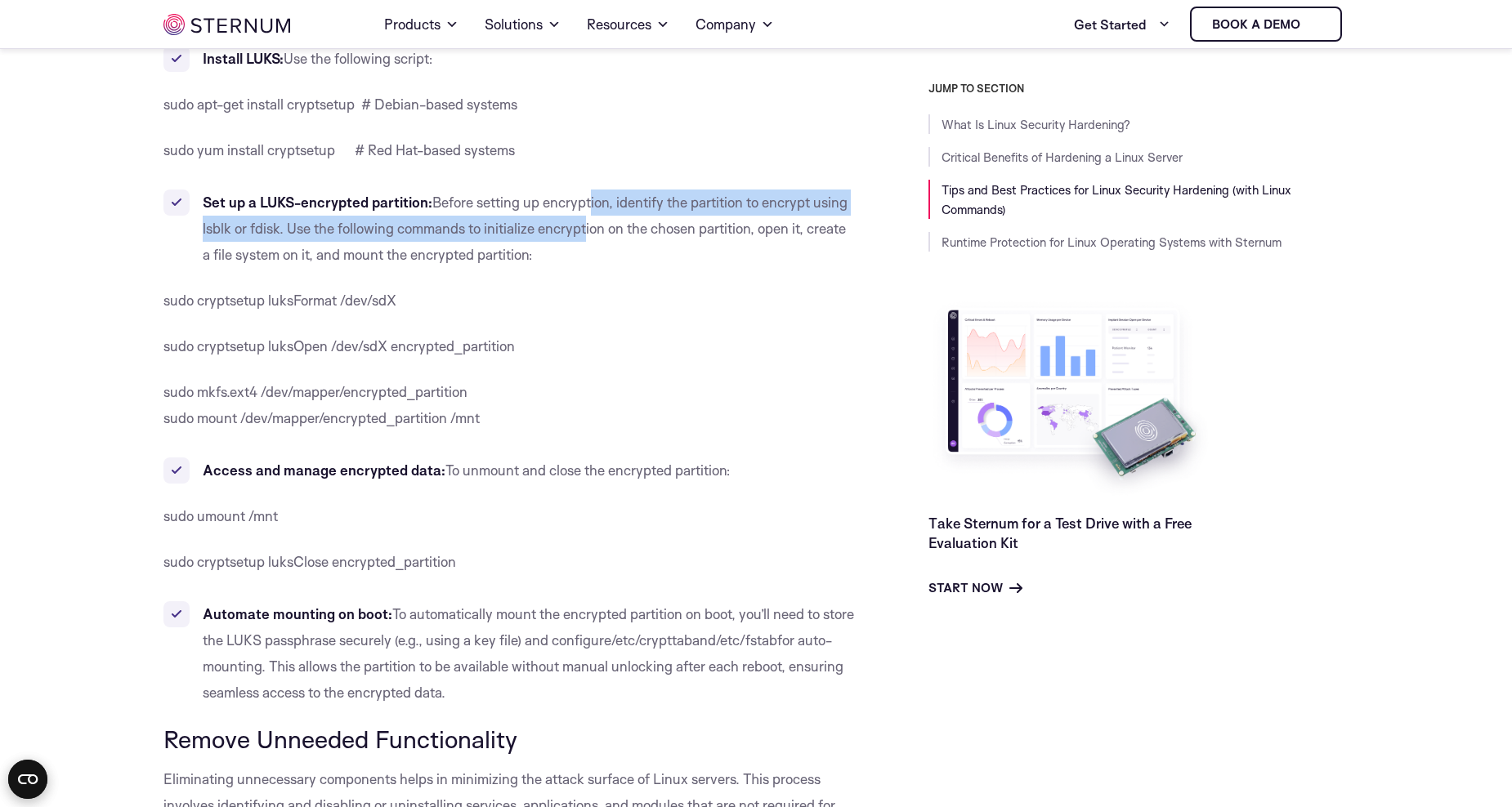scroll, scrollTop: 1805, scrollLeft: 0, axis: vertical 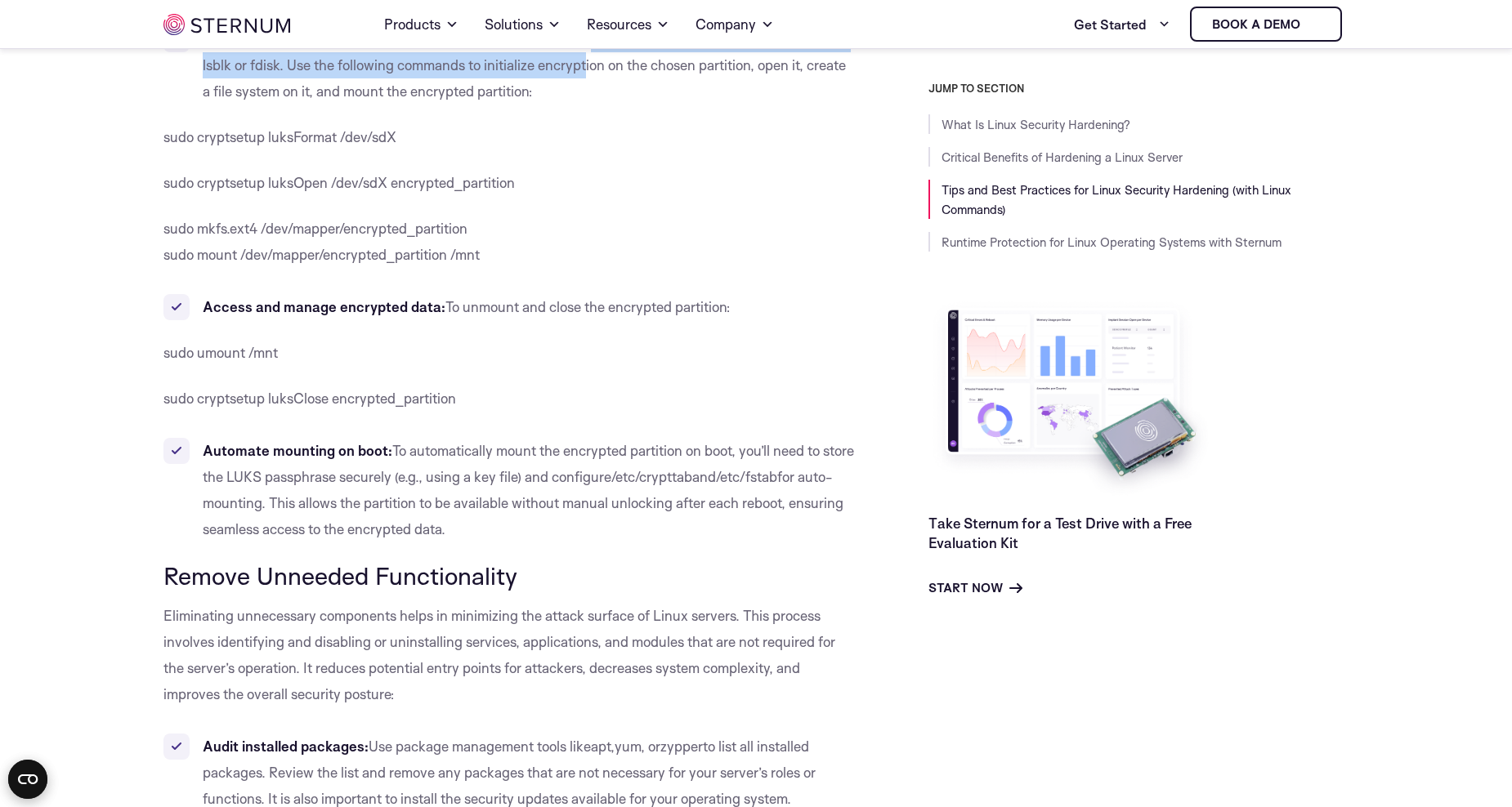 drag, startPoint x: 478, startPoint y: 537, endPoint x: 238, endPoint y: 419, distance: 267.43971 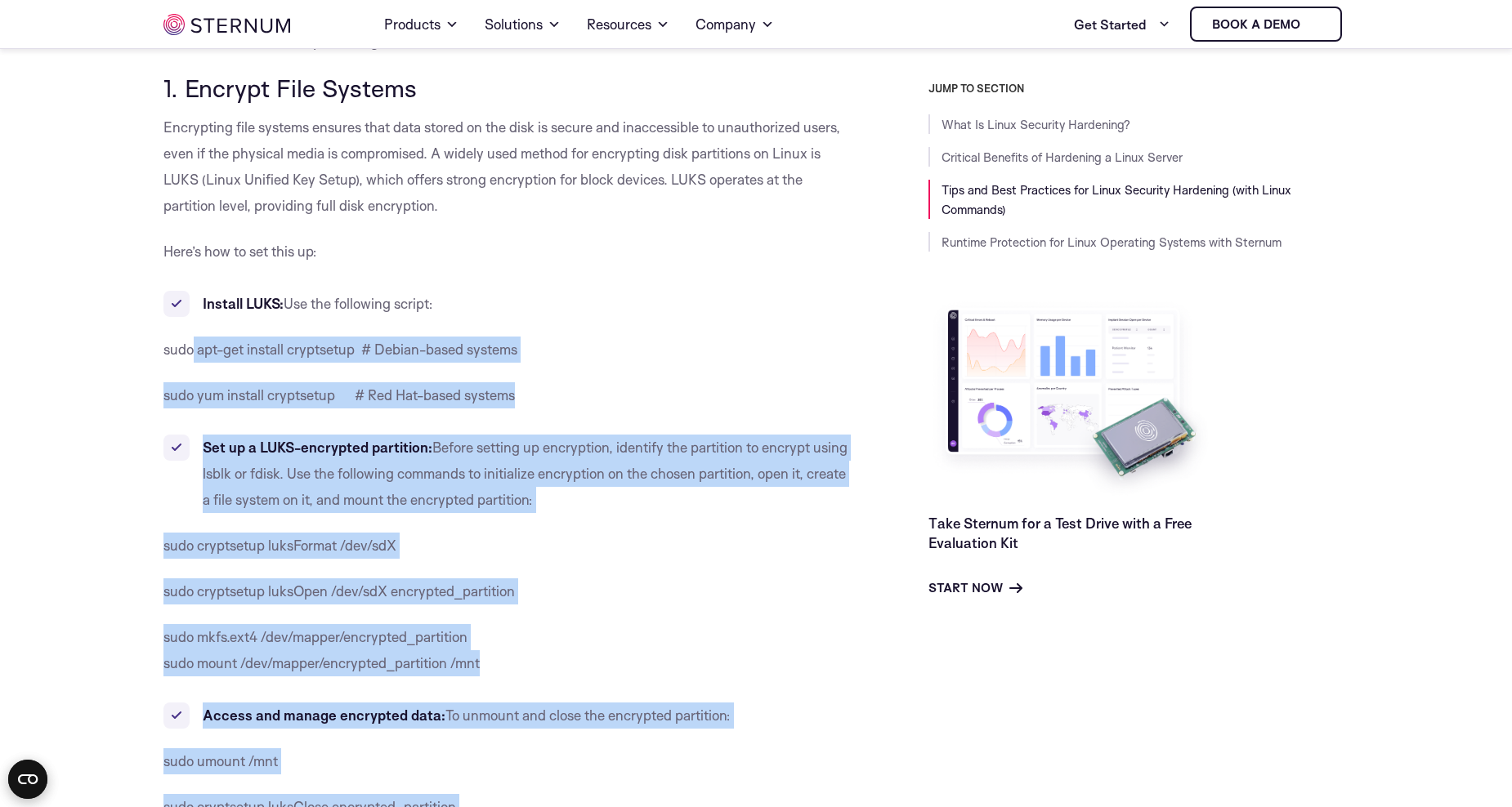 scroll, scrollTop: 1315, scrollLeft: 0, axis: vertical 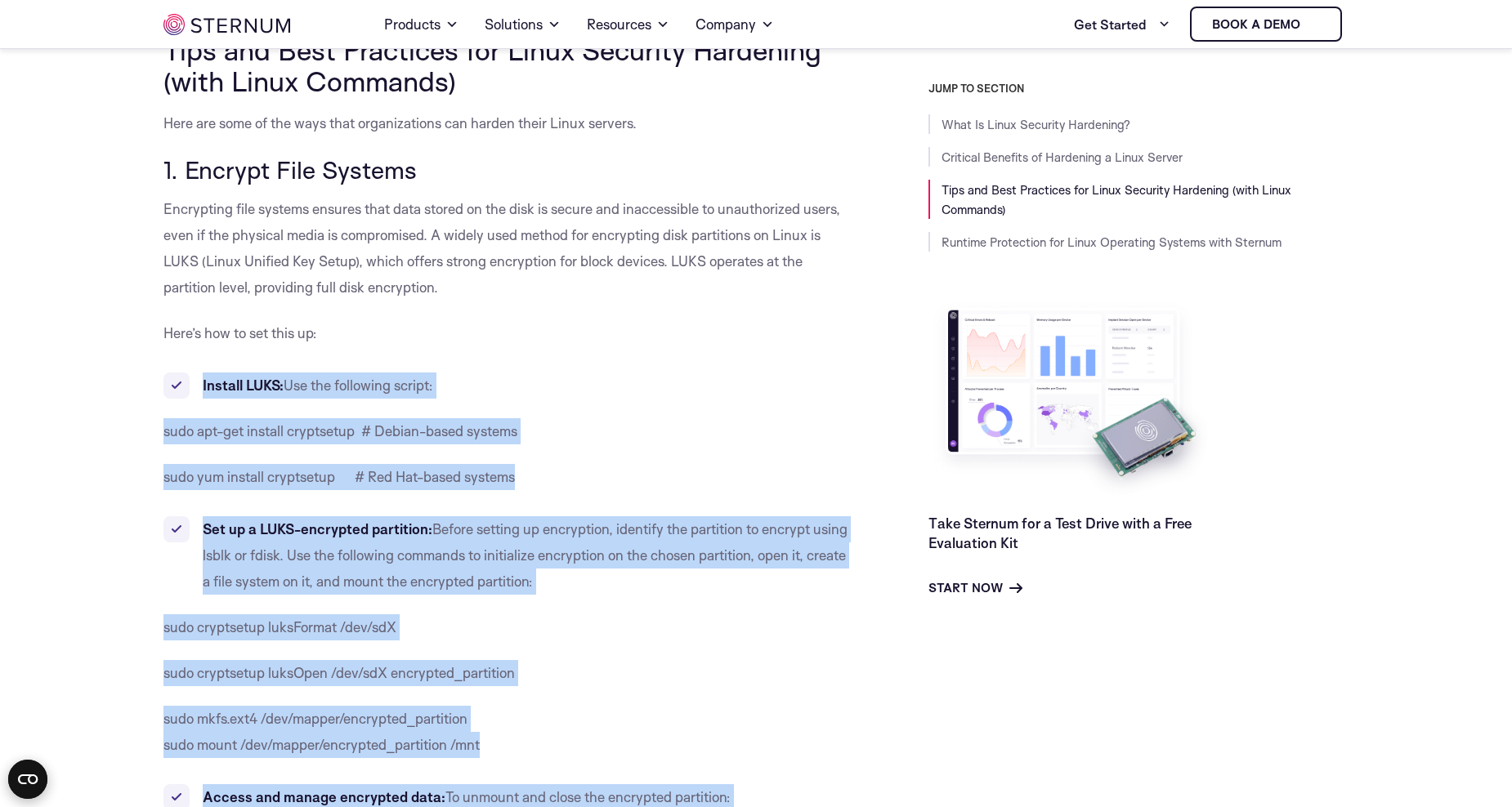 drag, startPoint x: 518, startPoint y: 529, endPoint x: 173, endPoint y: 390, distance: 371.94892 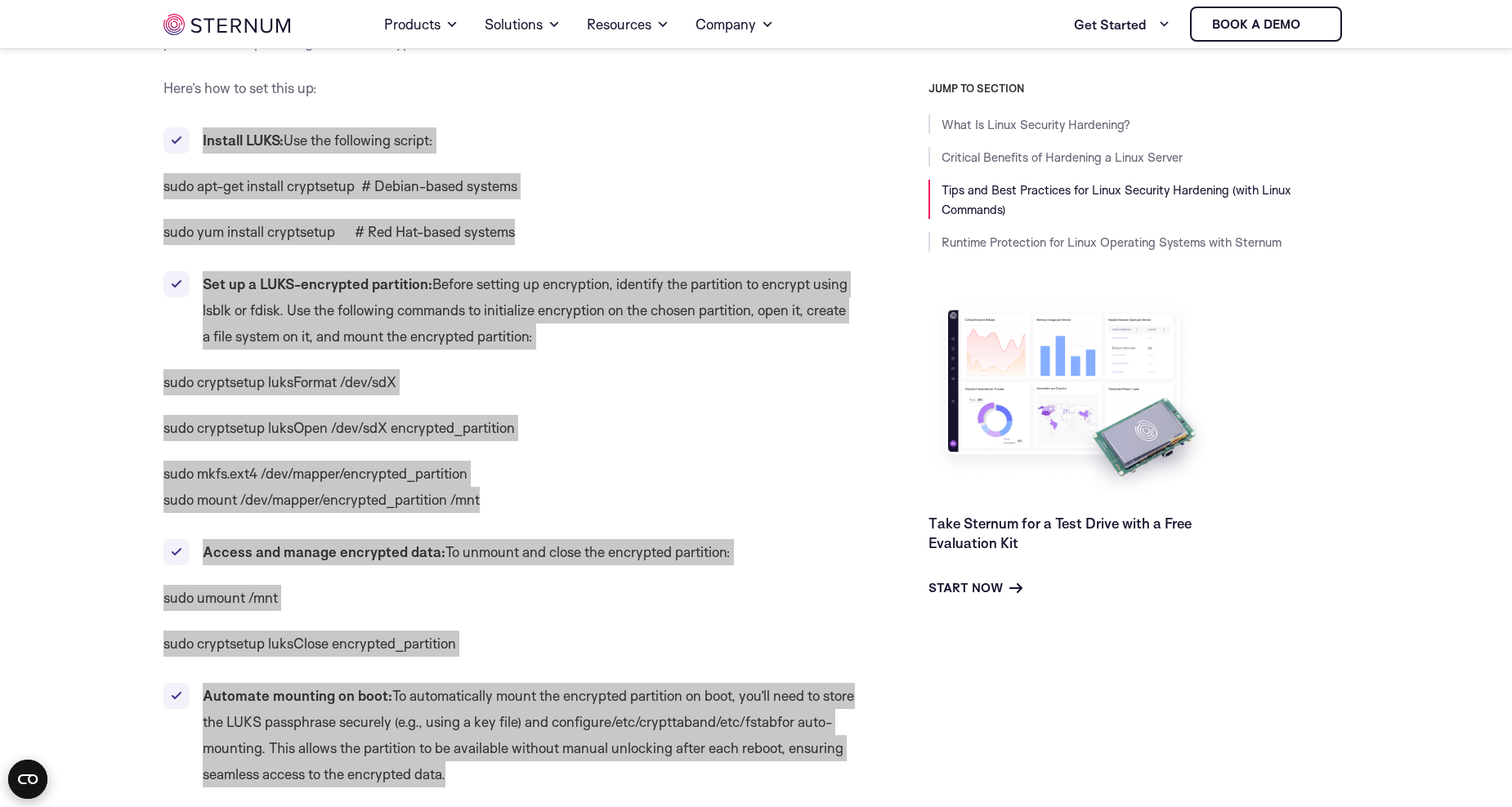 scroll, scrollTop: 1642, scrollLeft: 0, axis: vertical 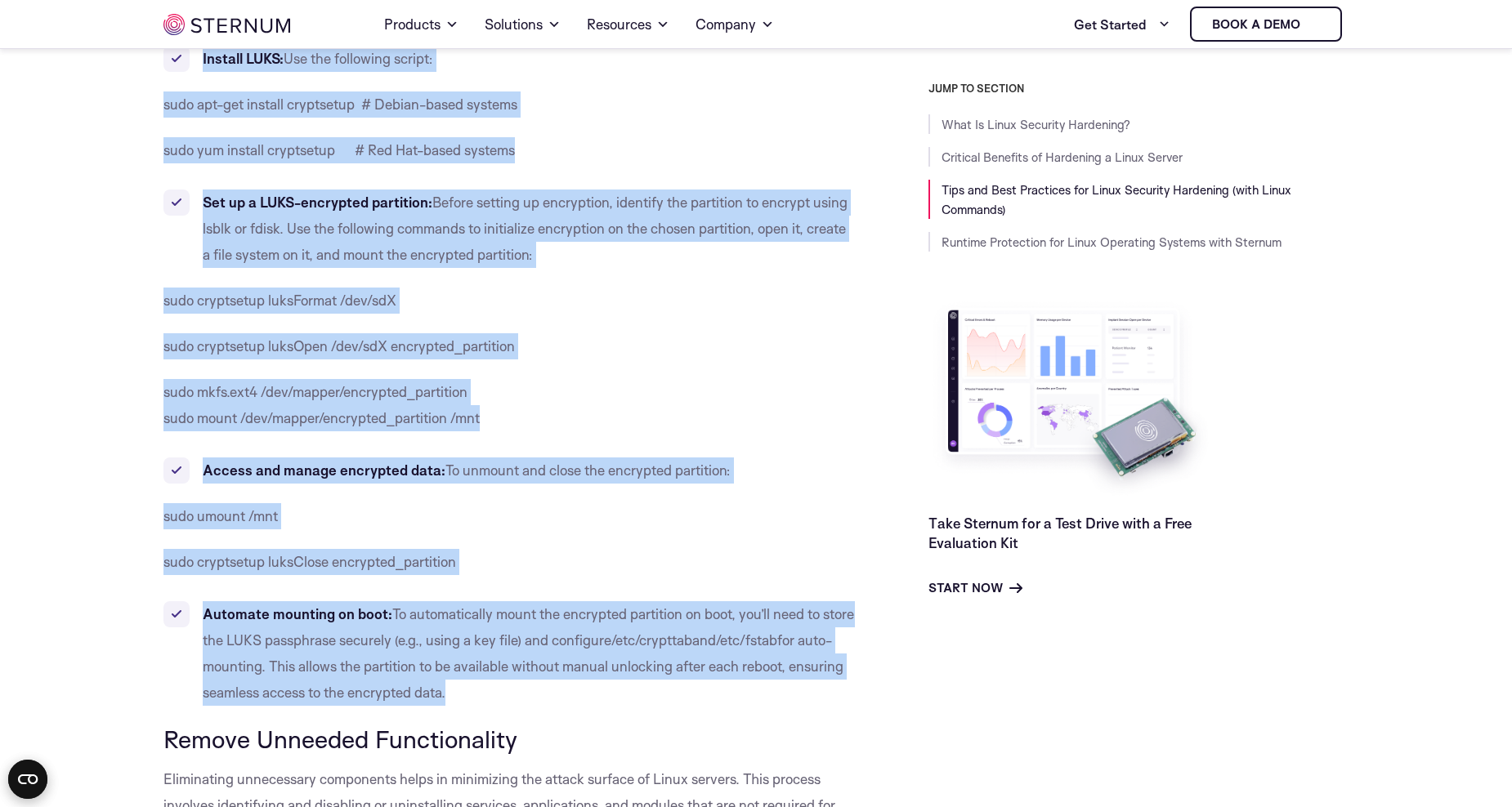 click on "sudo cryptsetup luksClose encrypted_partition" at bounding box center (509, 562) 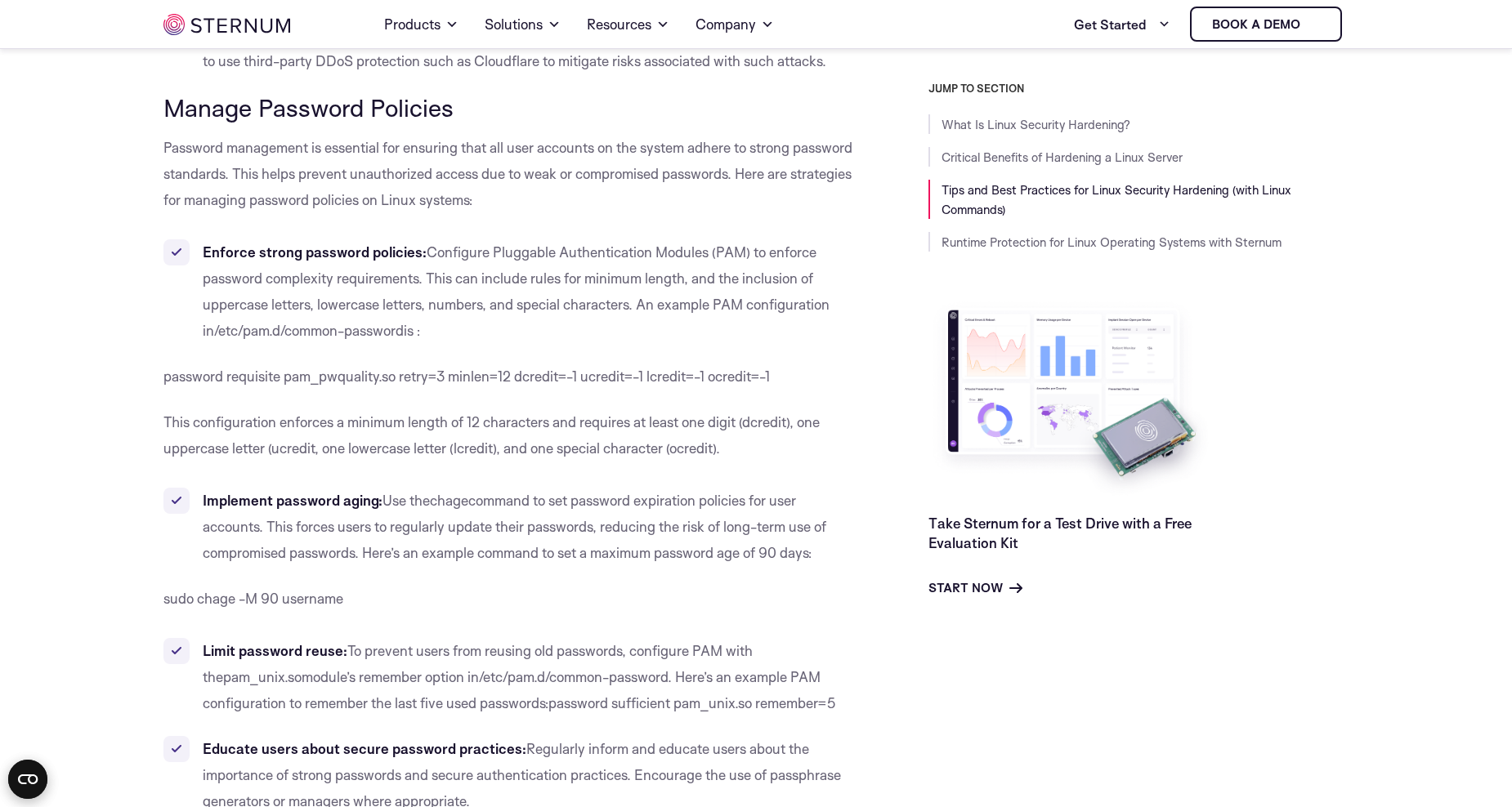 scroll, scrollTop: 3684, scrollLeft: 0, axis: vertical 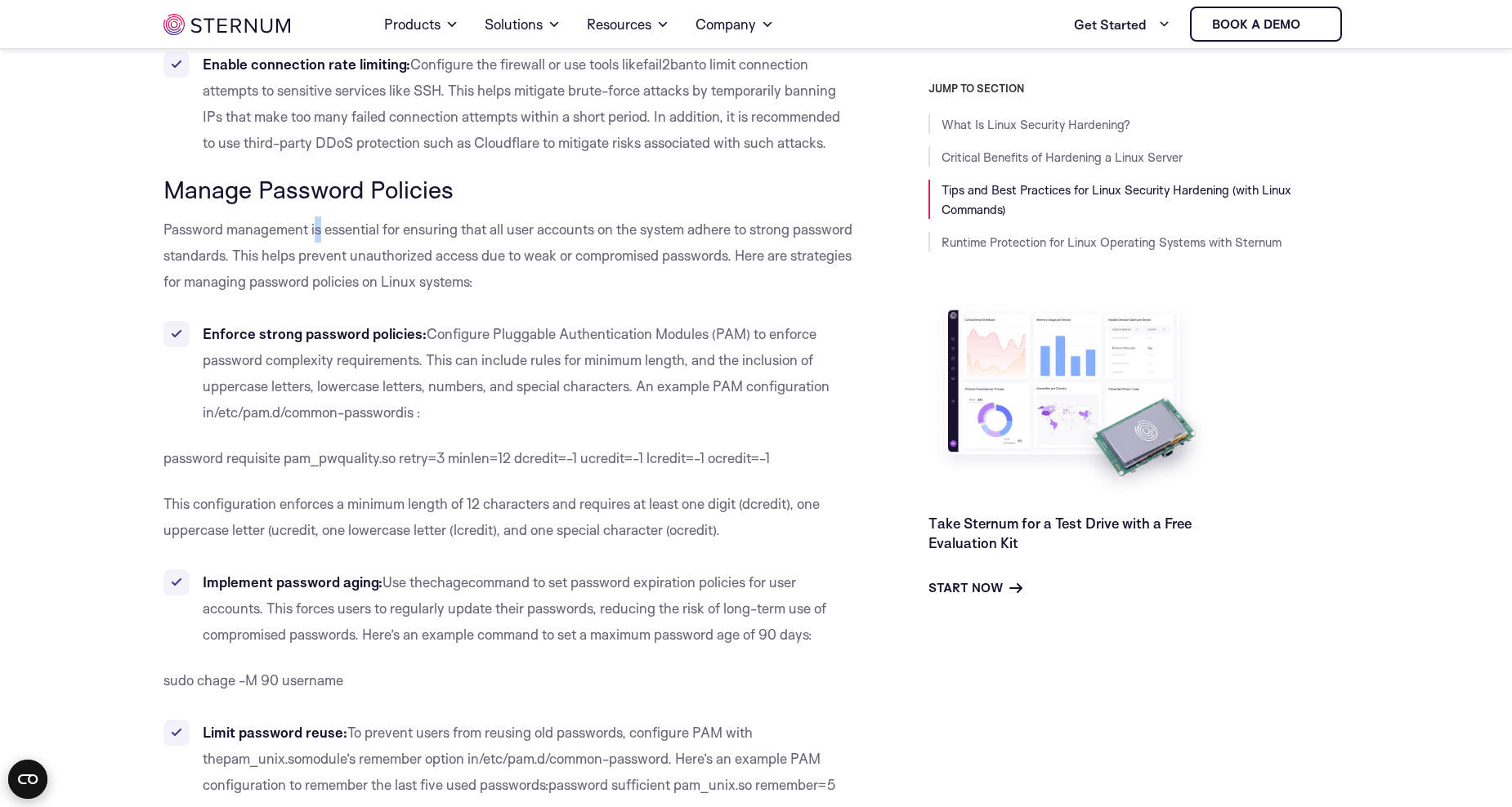 click on "What Is Linux Security Hardening?
Linux security  hardening involves implementing a series of measures and best practices to reduce vulnerabilities and strengthen the security posture of a Linux server. This process aims to minimize potential attack vectors and ensure the server’s integrity, confidentiality, and availability. Hardening a Linux server typically includes configuring system settings, applying security patches, and disabling unnecessary services and applications.
The basic steps involved in hardening a Linux server include updating the system and all installed software to the latest versions to address known vulnerabilities; configuring access controls, such as setting strong passwords and managing user privileges; and improving network security by configuring firewalls (e.g.,  iptables  or  nftables ), disabling unused network ports, and encrypting data communications.
Critical Benefits of Hardening a Linux Server
Enhanced security:" at bounding box center [509, 5093] 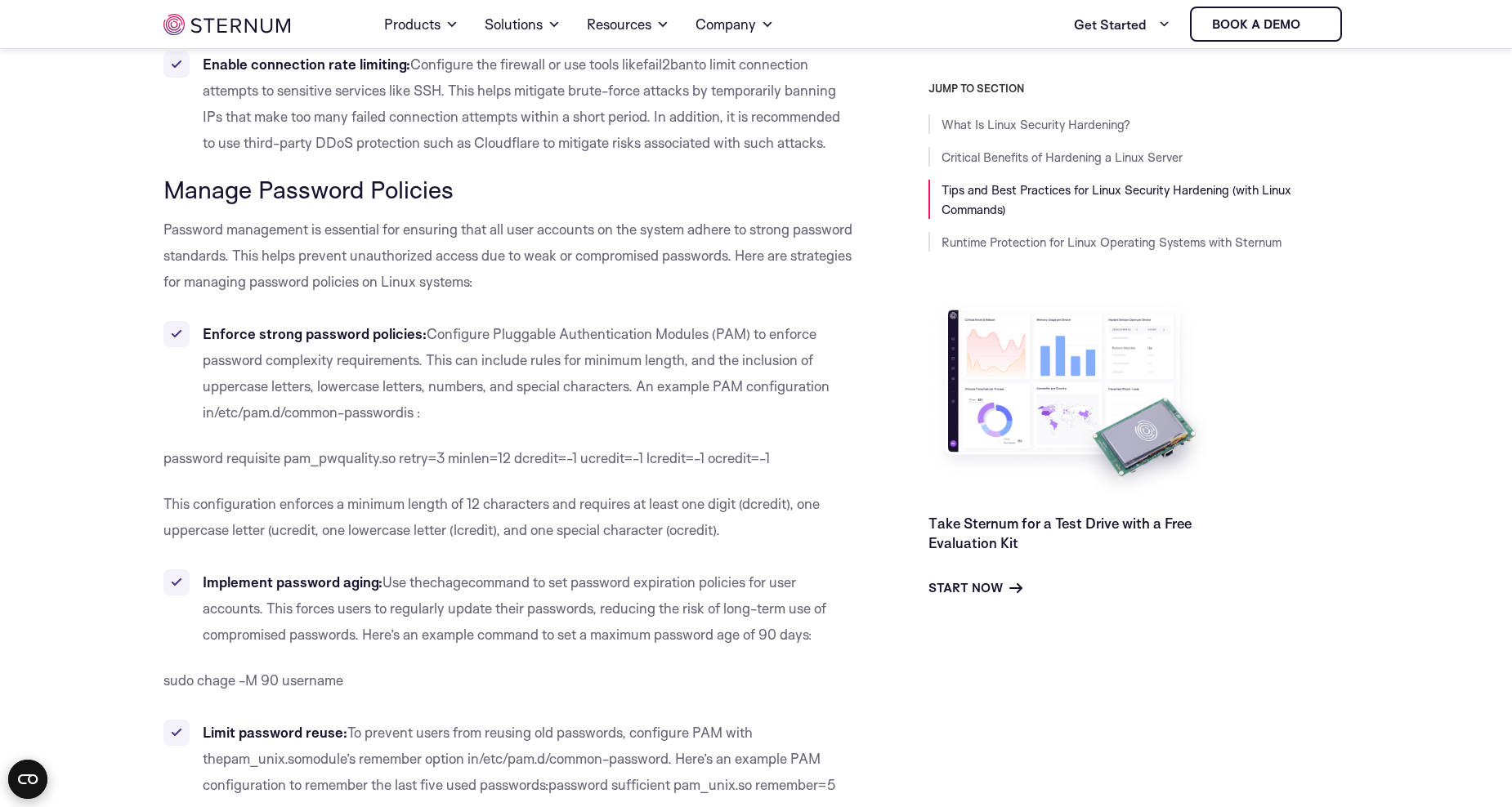 click on "Manage Password Policies" at bounding box center (308, 189) 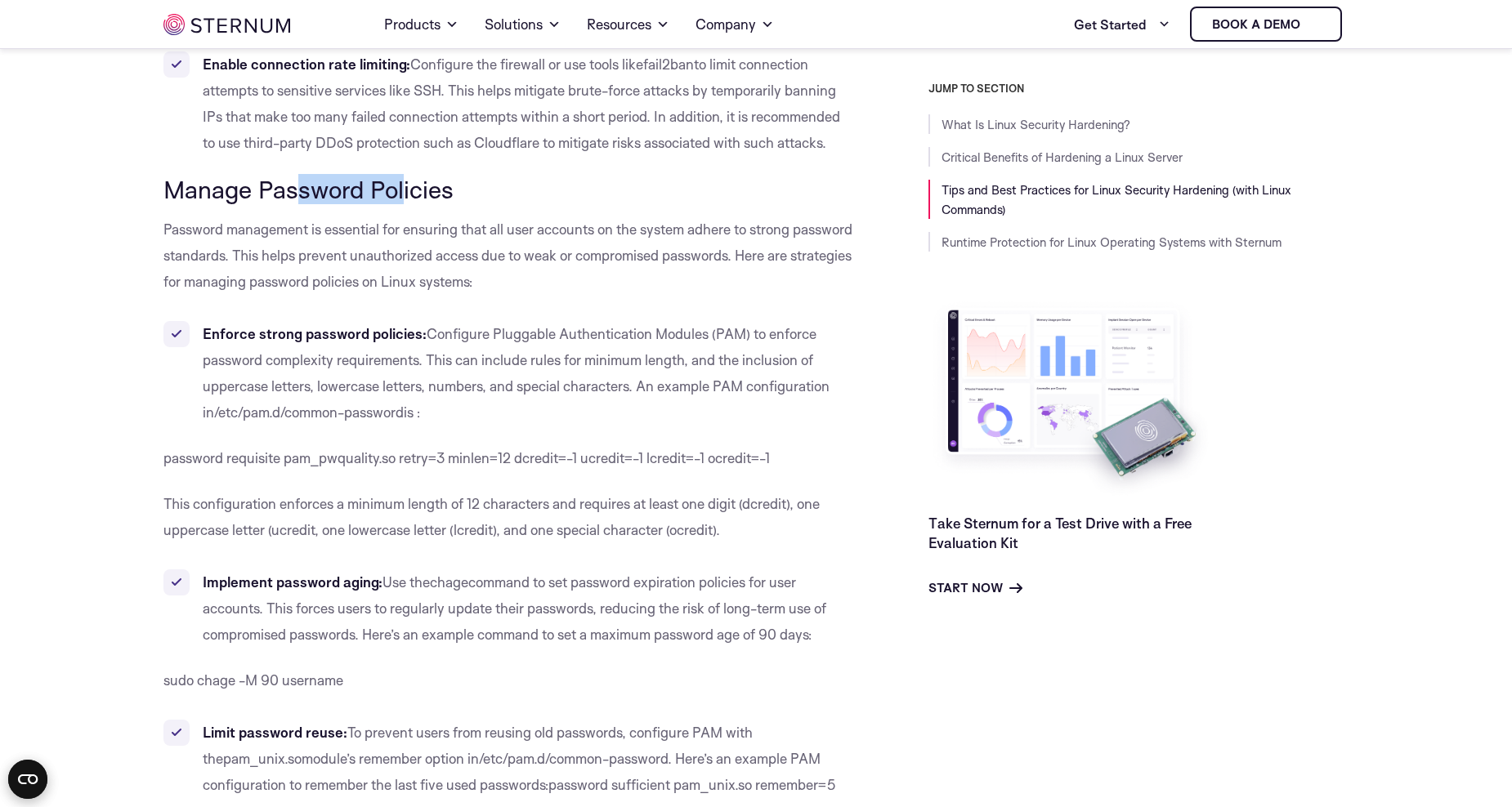 click on "Manage Password Policies" at bounding box center [308, 189] 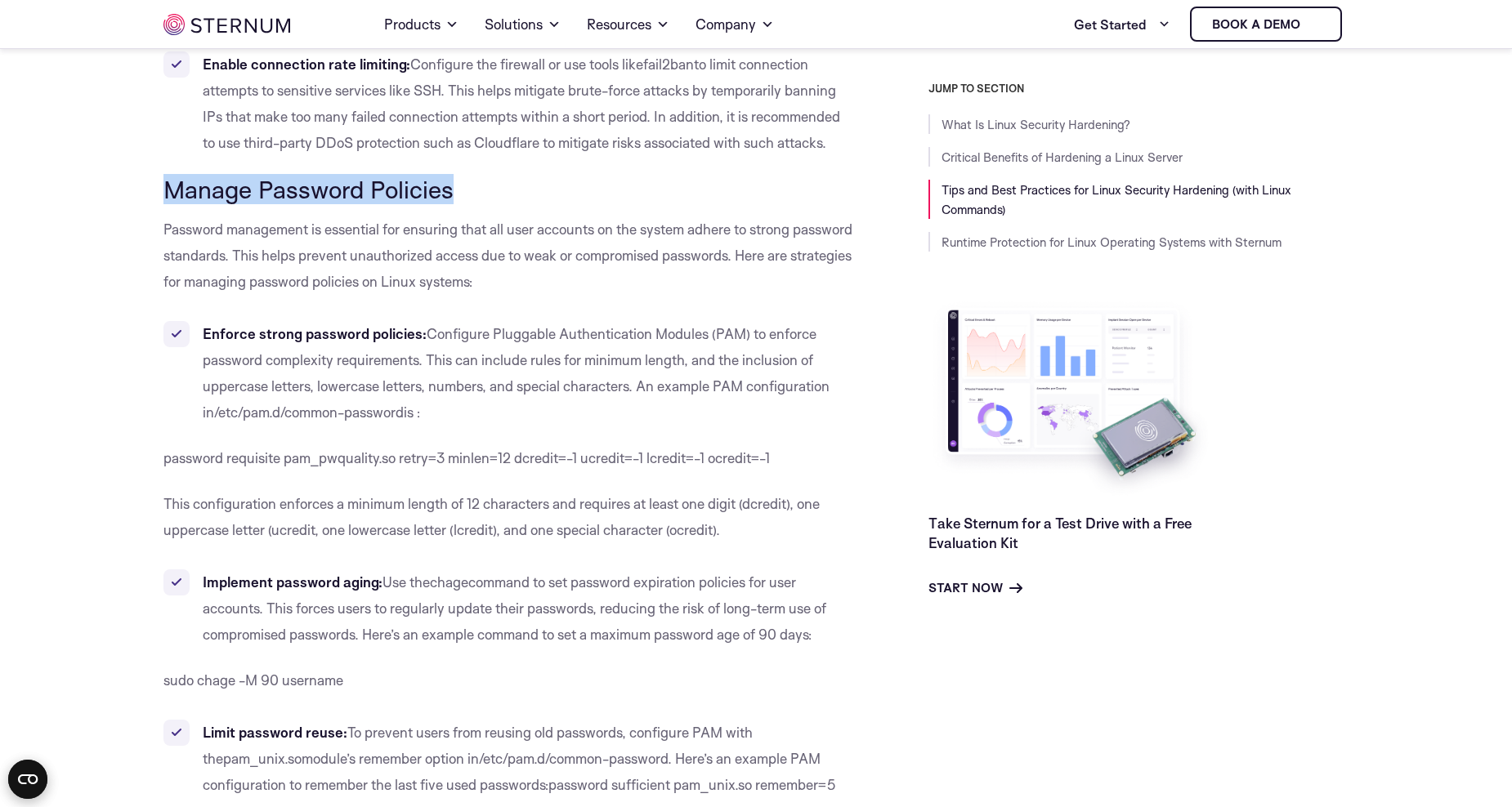 click on "Manage Password Policies" at bounding box center (308, 189) 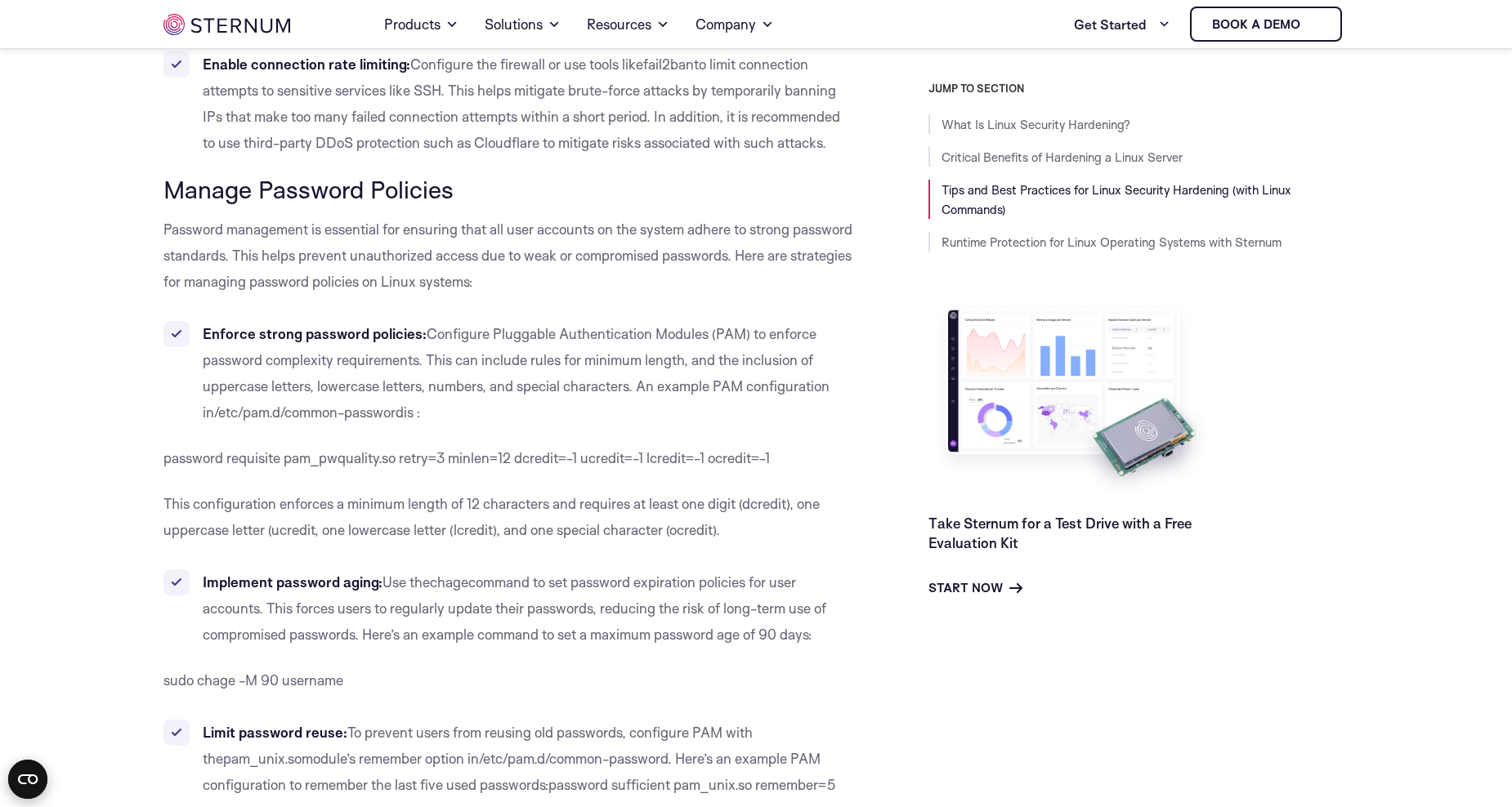 click on "Manage Password Policies" at bounding box center [509, 189] 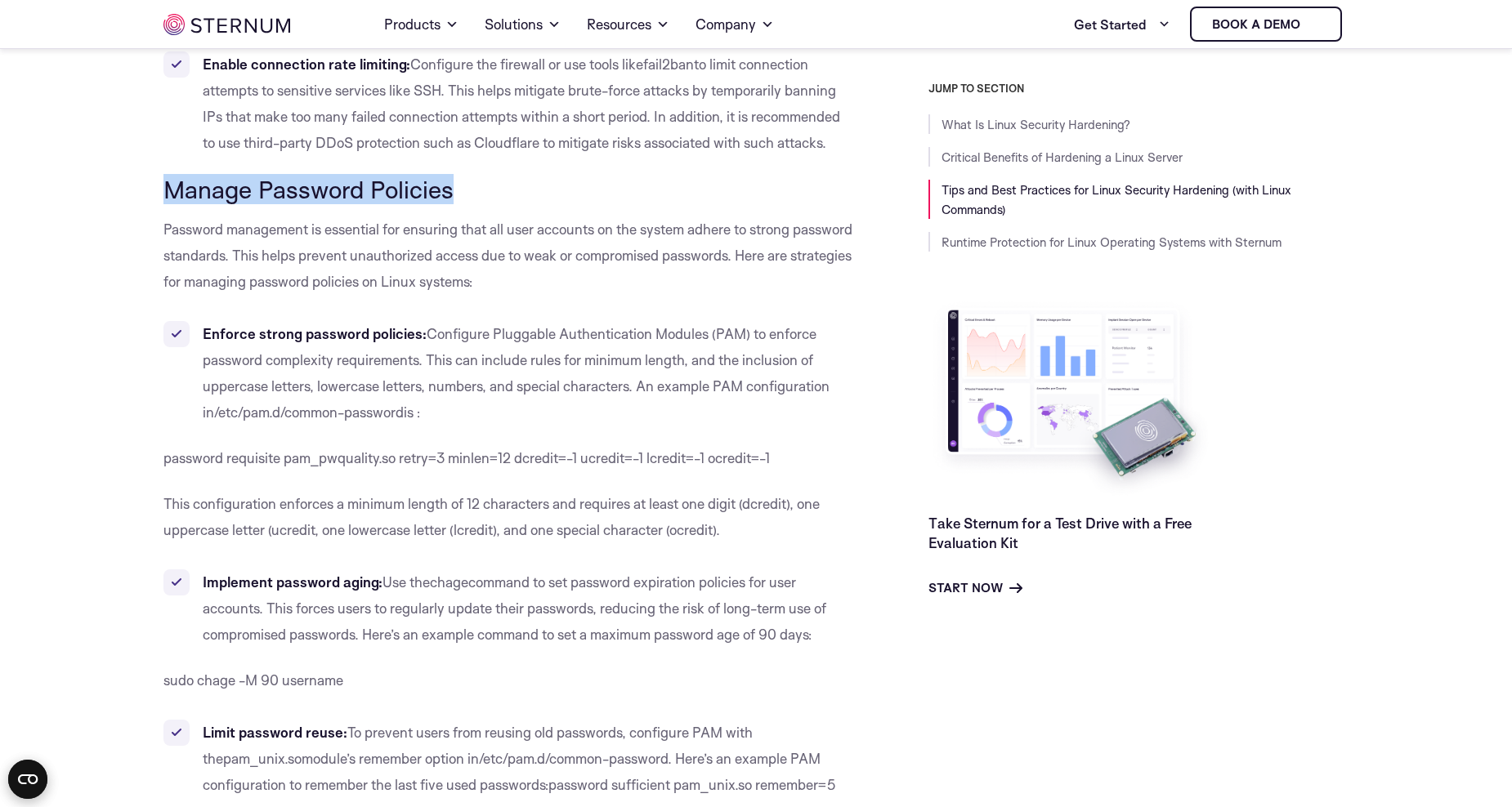 drag, startPoint x: 486, startPoint y: 189, endPoint x: 323, endPoint y: 198, distance: 163.24828 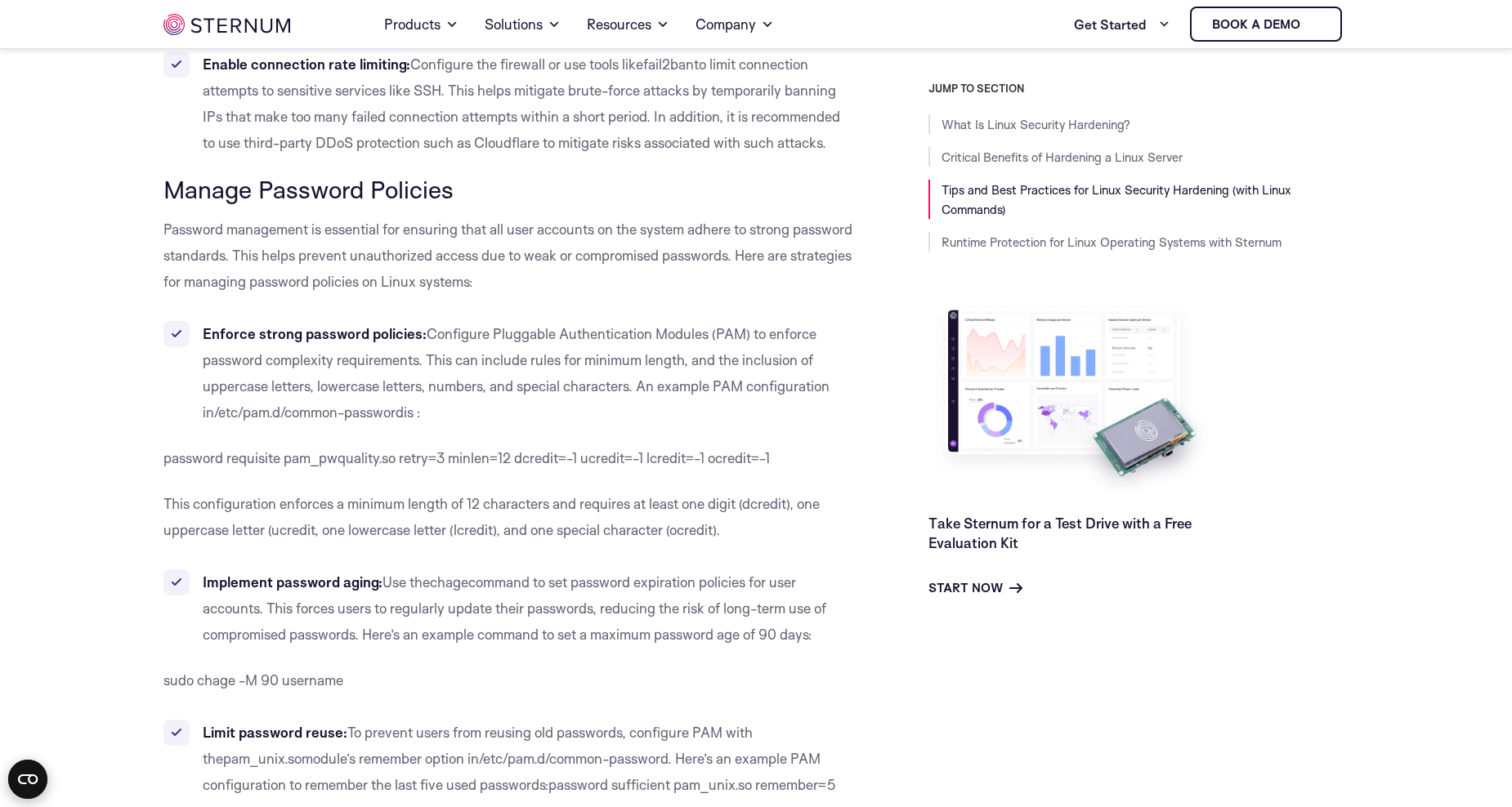 drag, startPoint x: 260, startPoint y: 192, endPoint x: 536, endPoint y: 189, distance: 276.0163 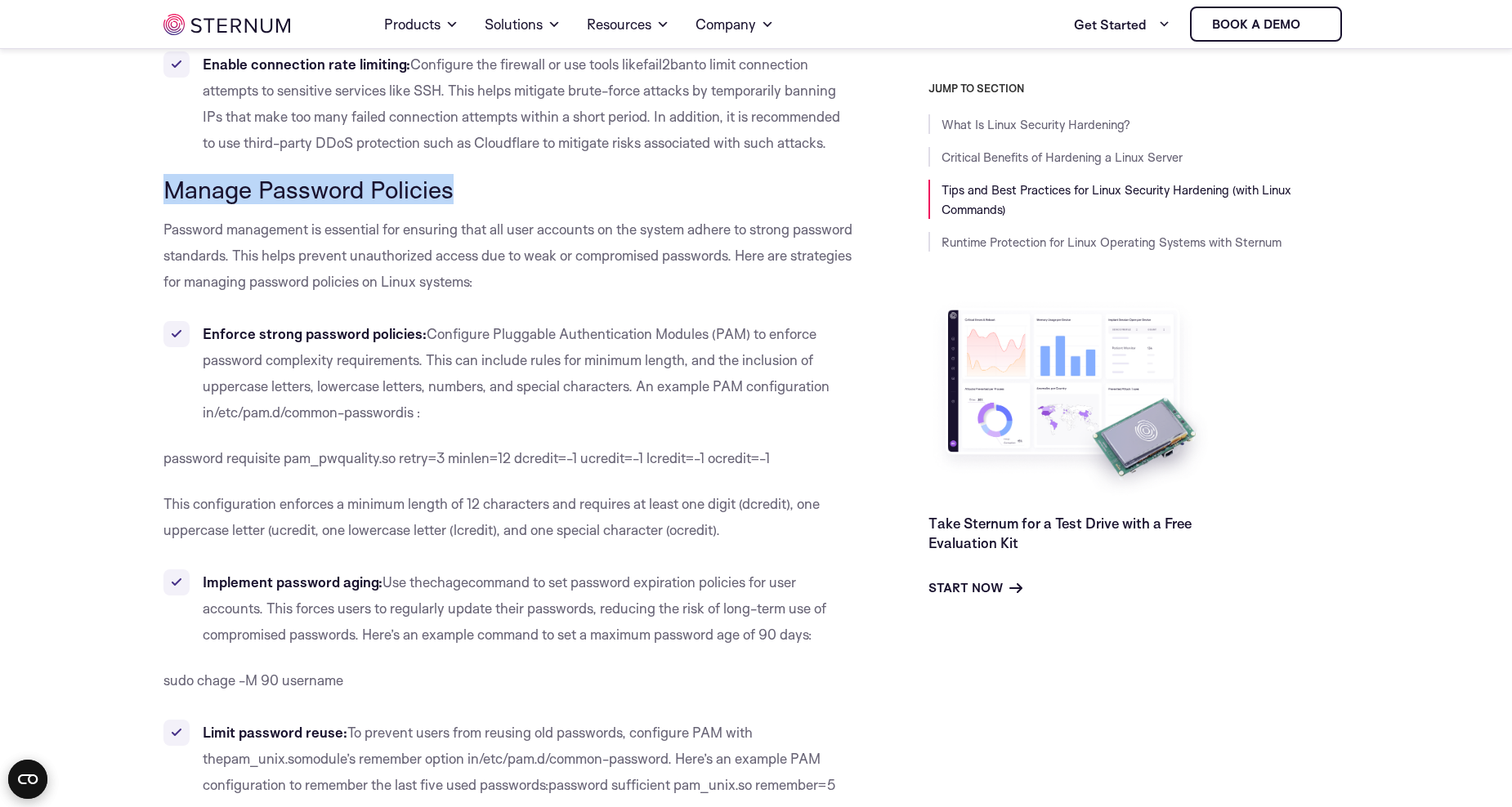click on "Manage Password Policies" at bounding box center [308, 189] 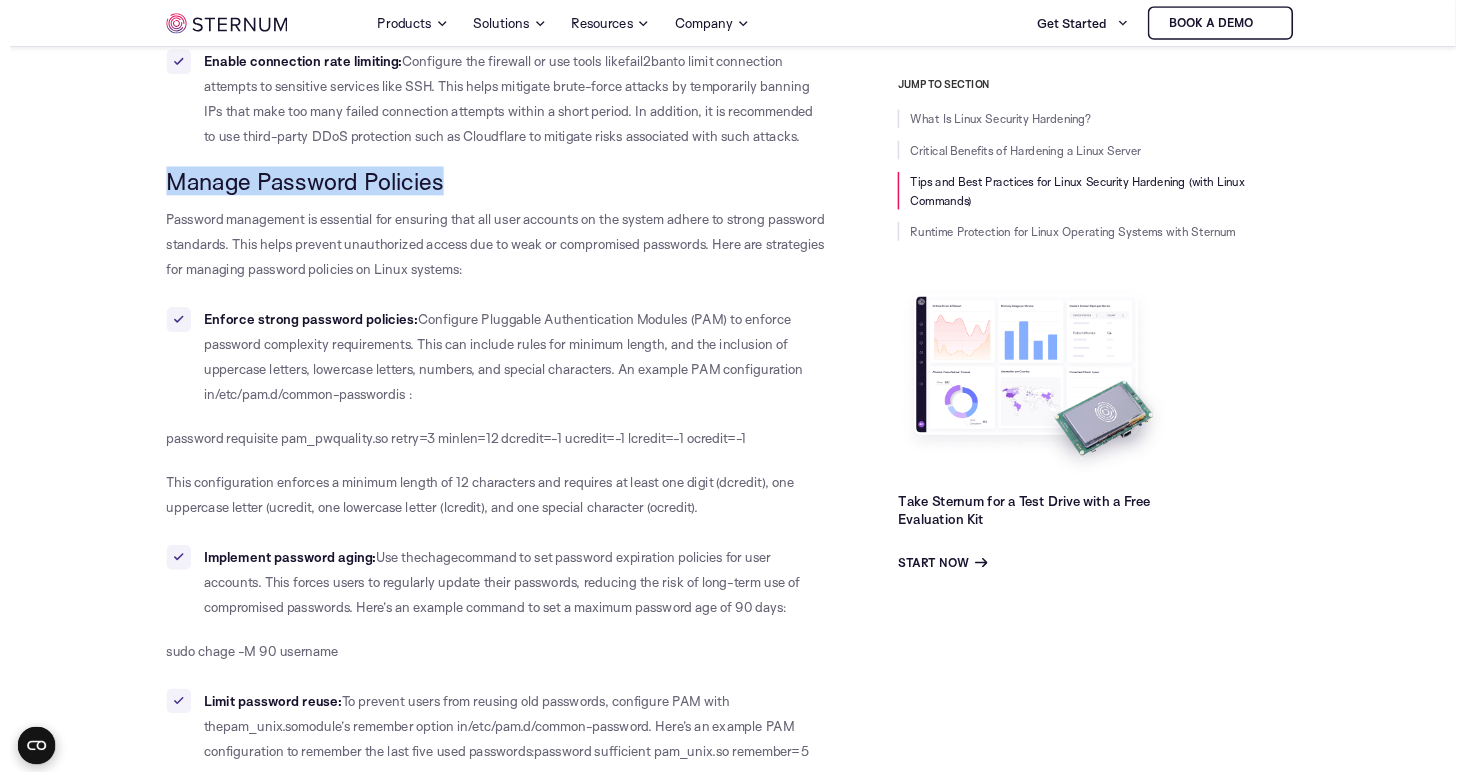 scroll, scrollTop: 4510, scrollLeft: 0, axis: vertical 